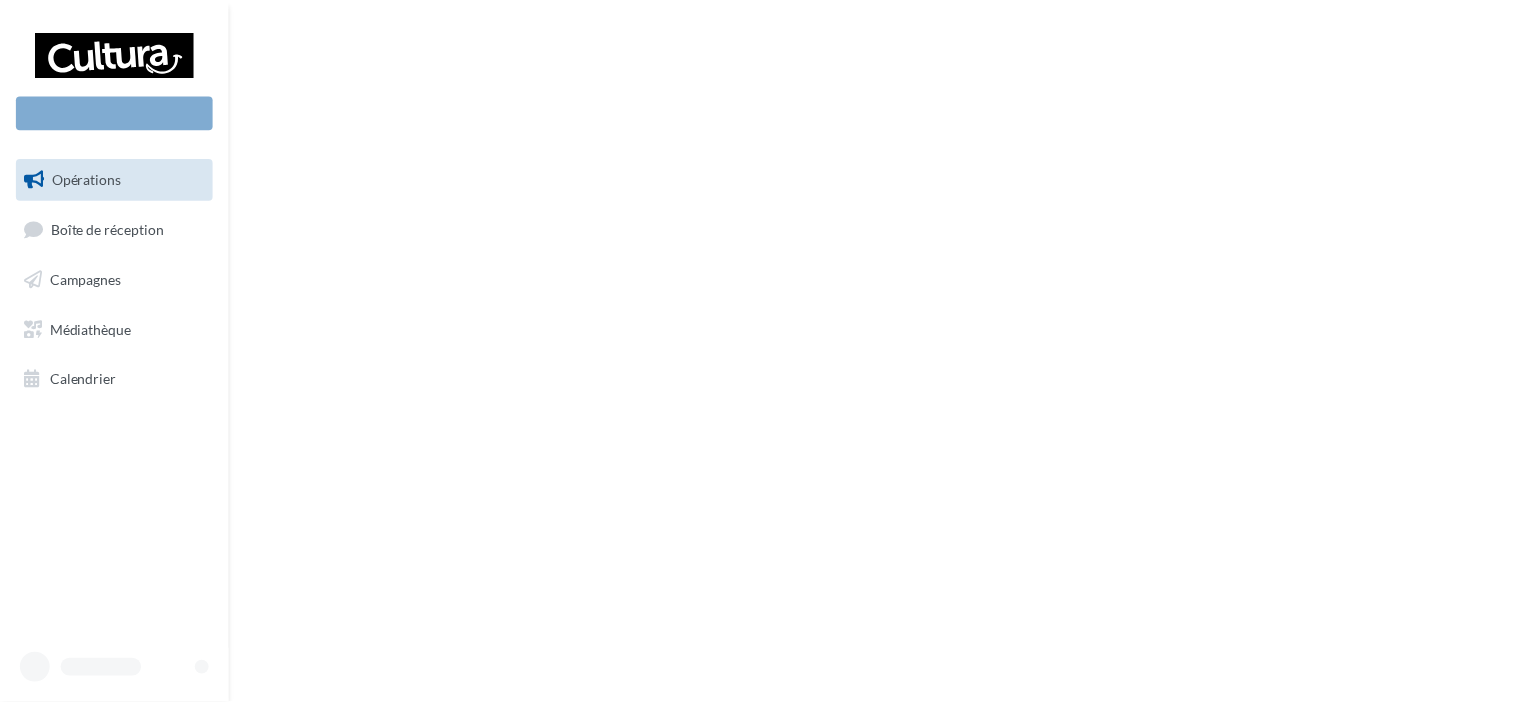 scroll, scrollTop: 0, scrollLeft: 0, axis: both 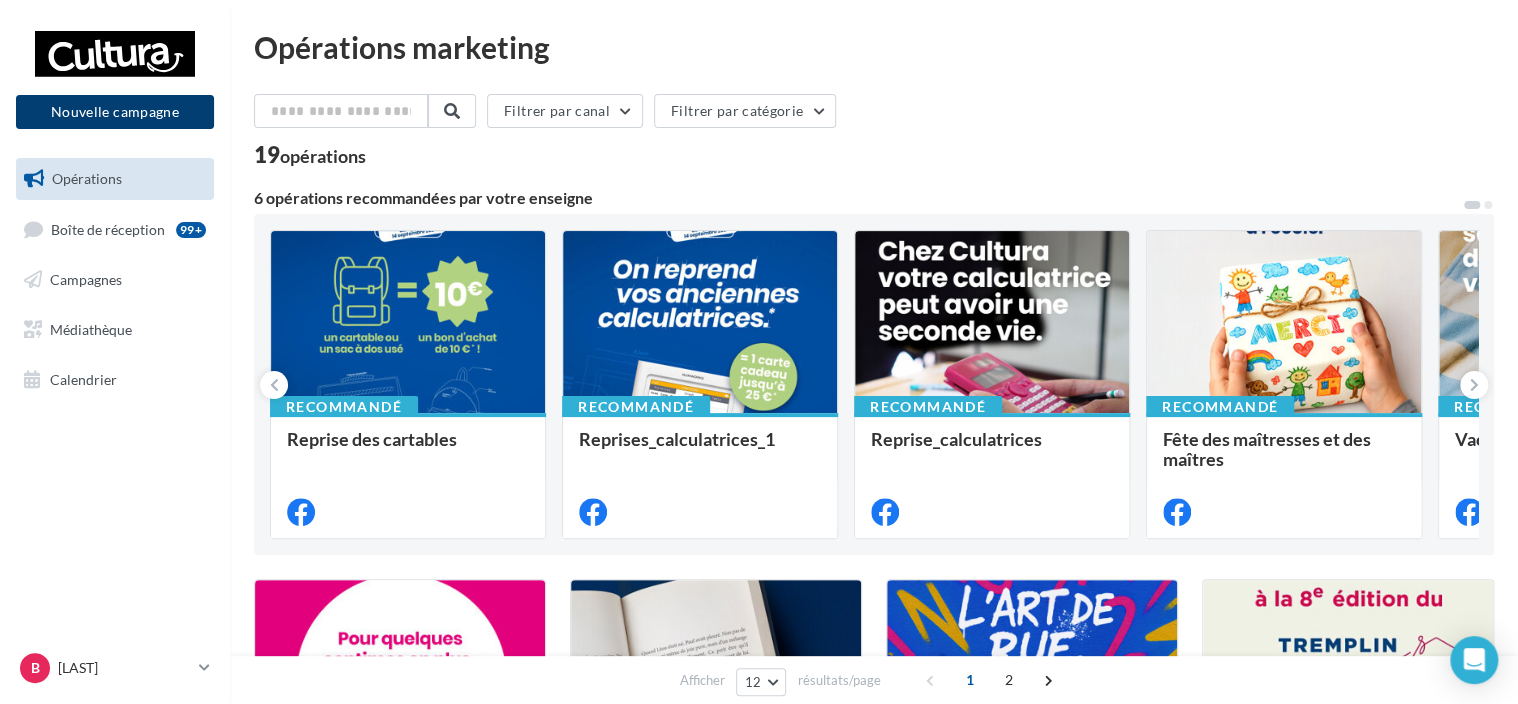 click on "Nouvelle campagne" at bounding box center [115, 112] 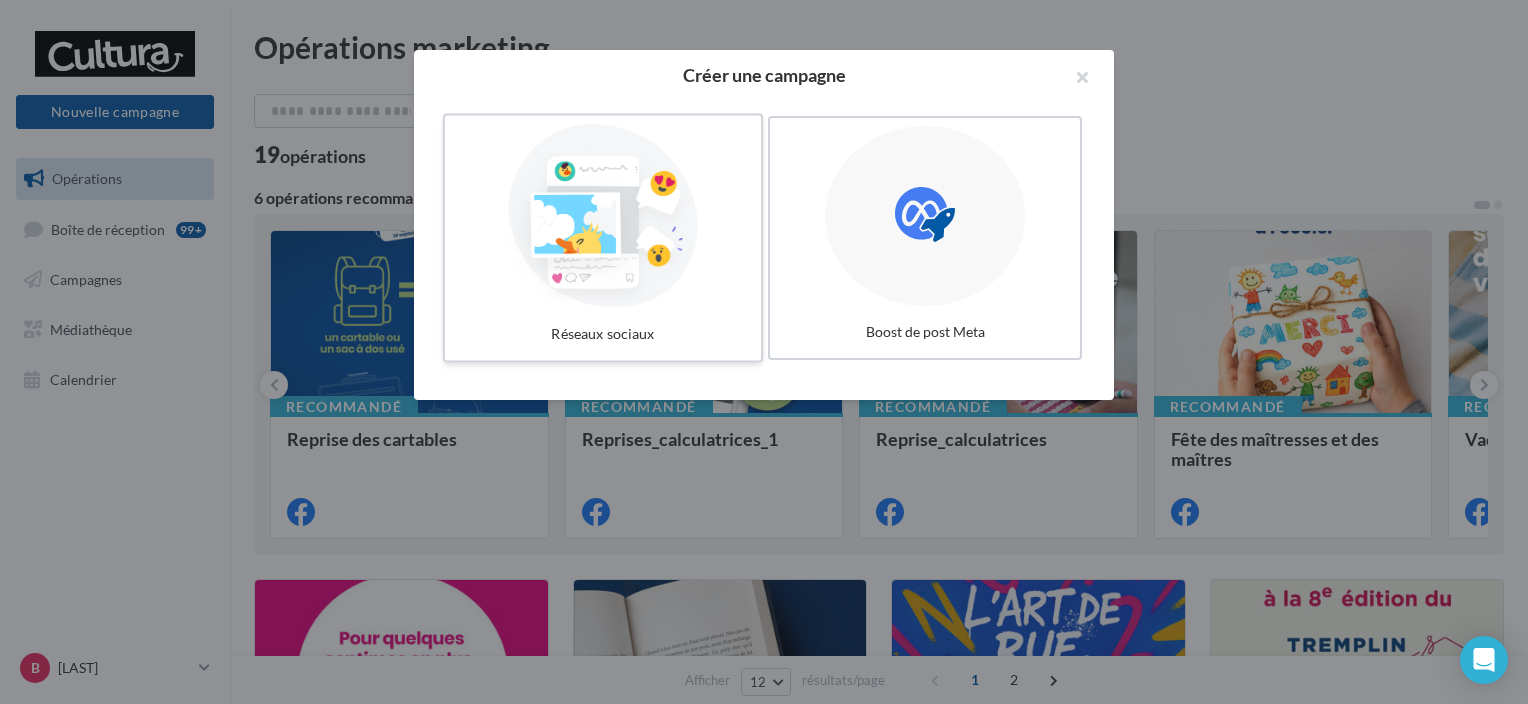 click at bounding box center (603, 216) 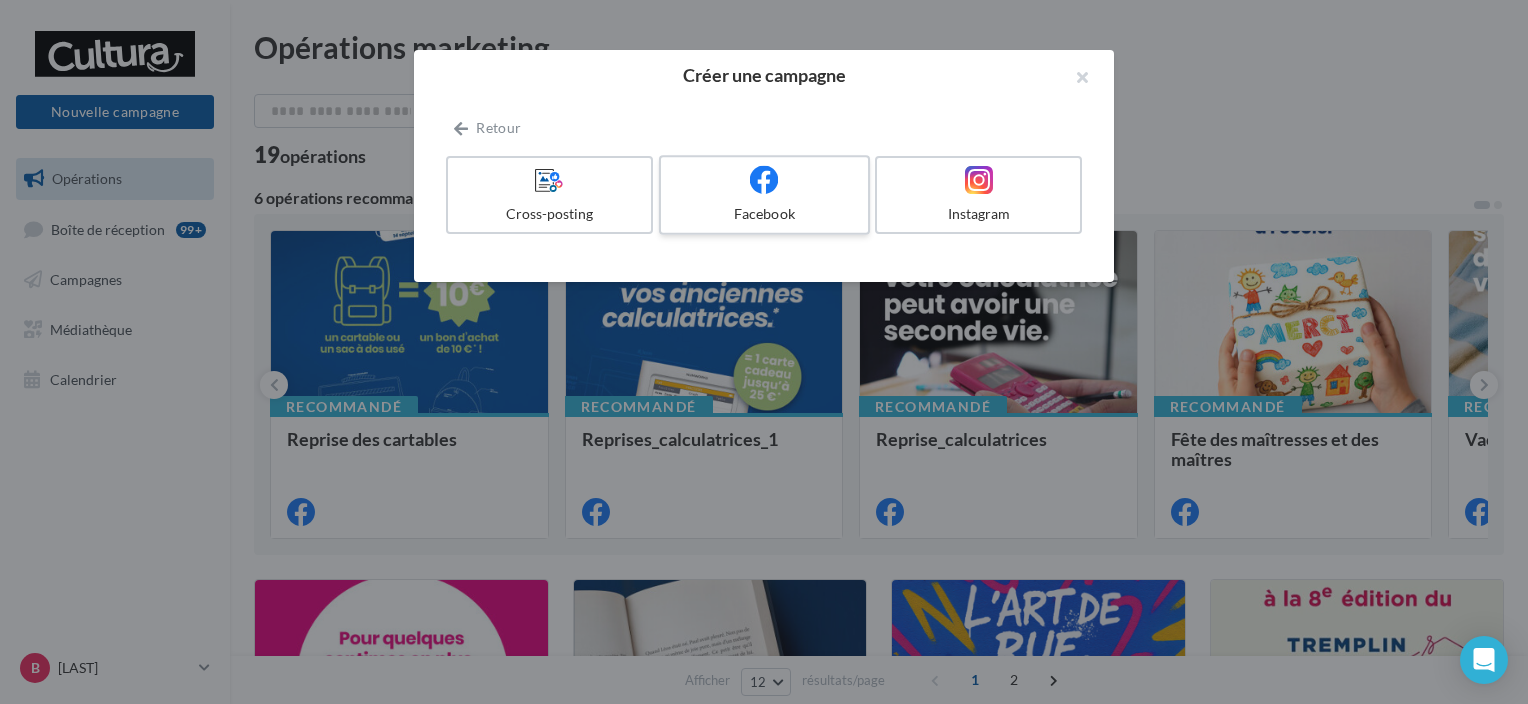 click on "Facebook" at bounding box center (764, 214) 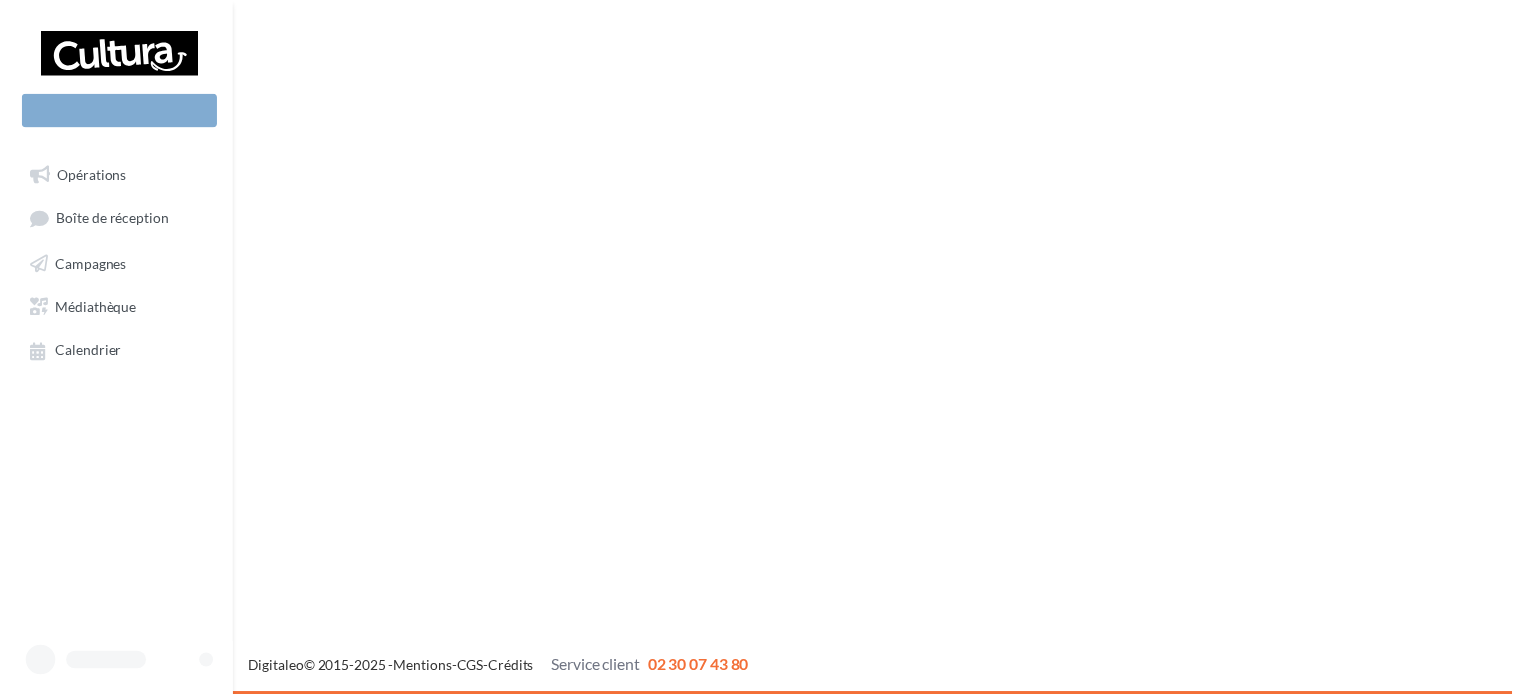 scroll, scrollTop: 0, scrollLeft: 0, axis: both 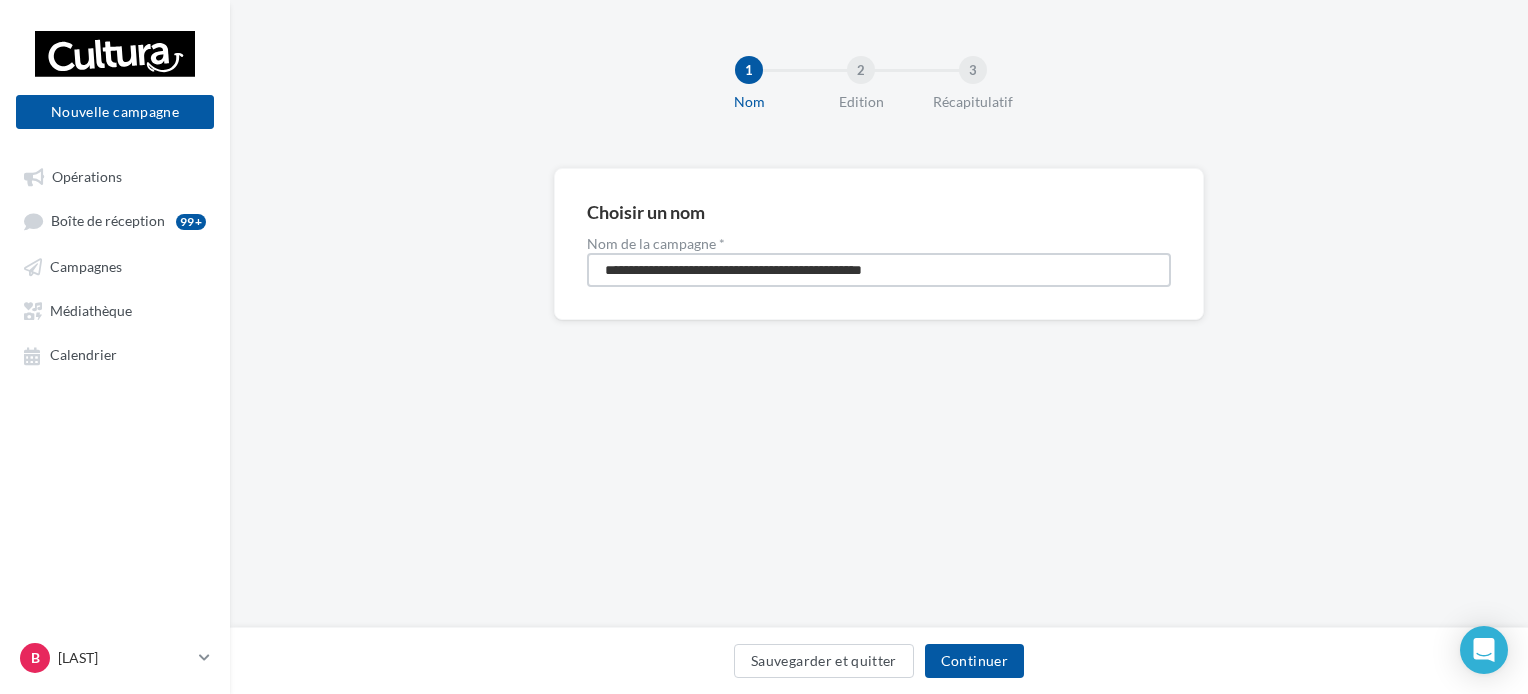 click on "**********" at bounding box center [879, 270] 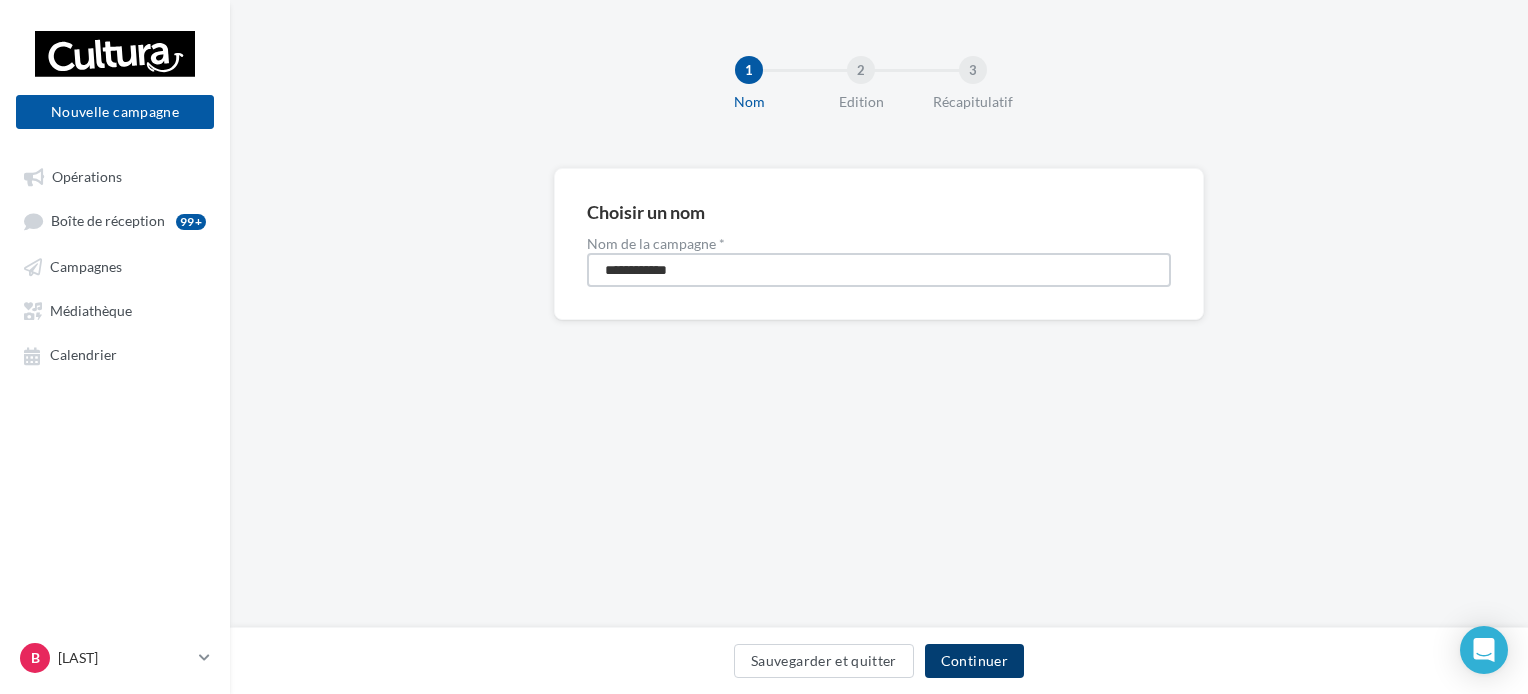 type on "**********" 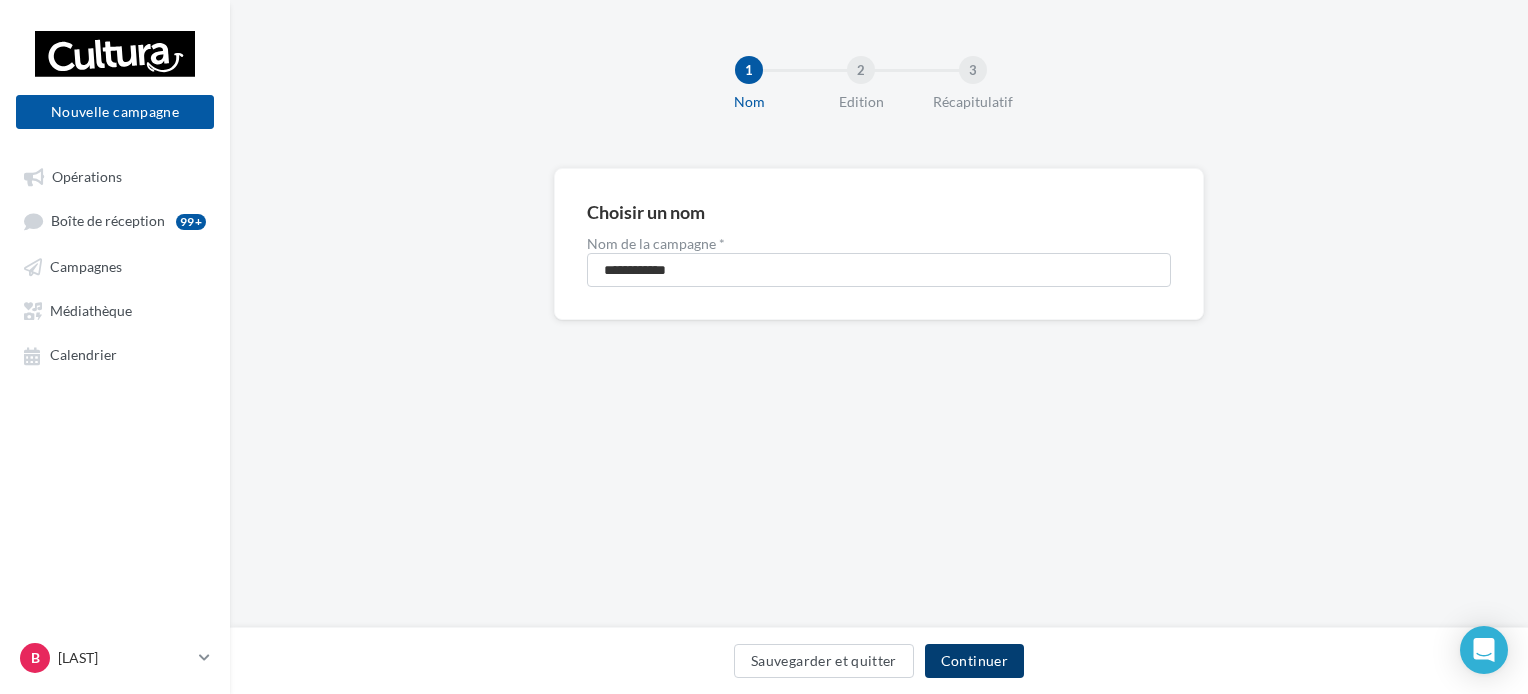 click on "Continuer" at bounding box center [974, 661] 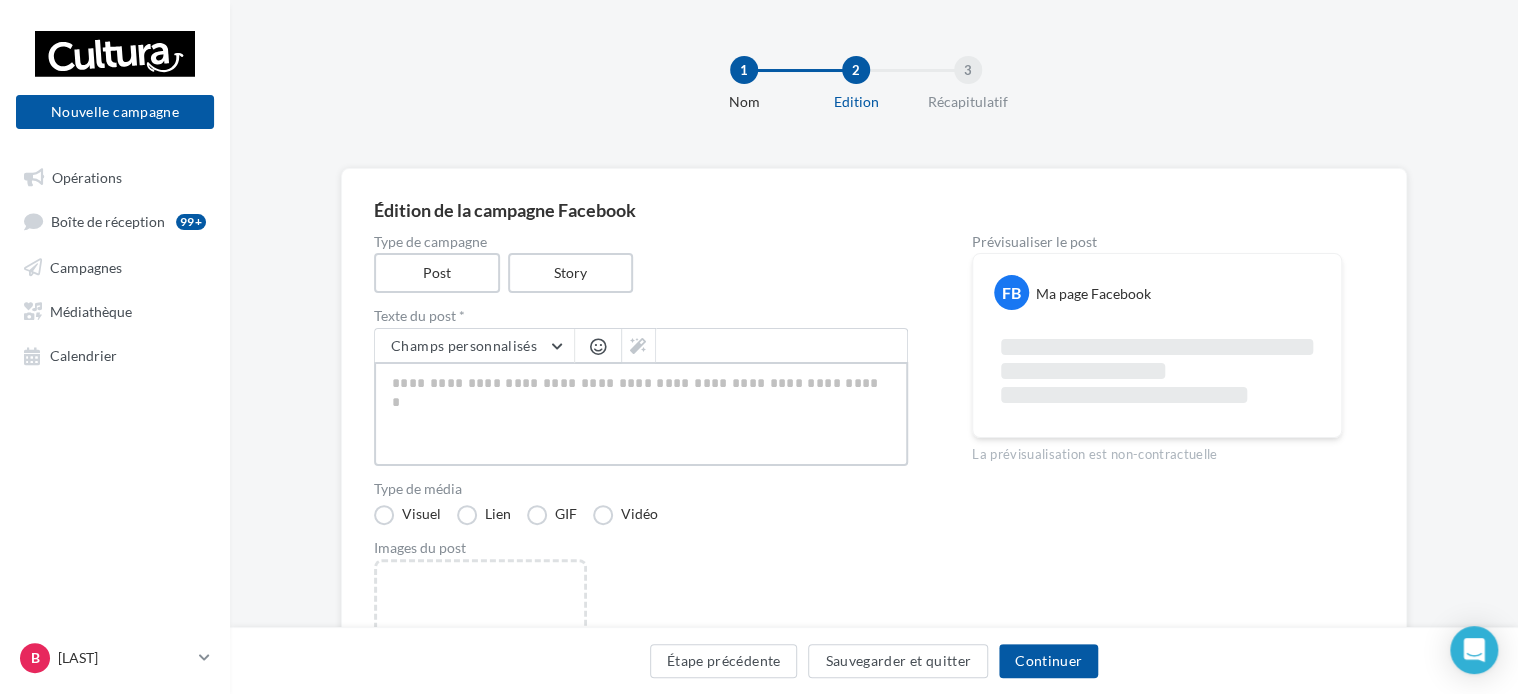 click at bounding box center [641, 414] 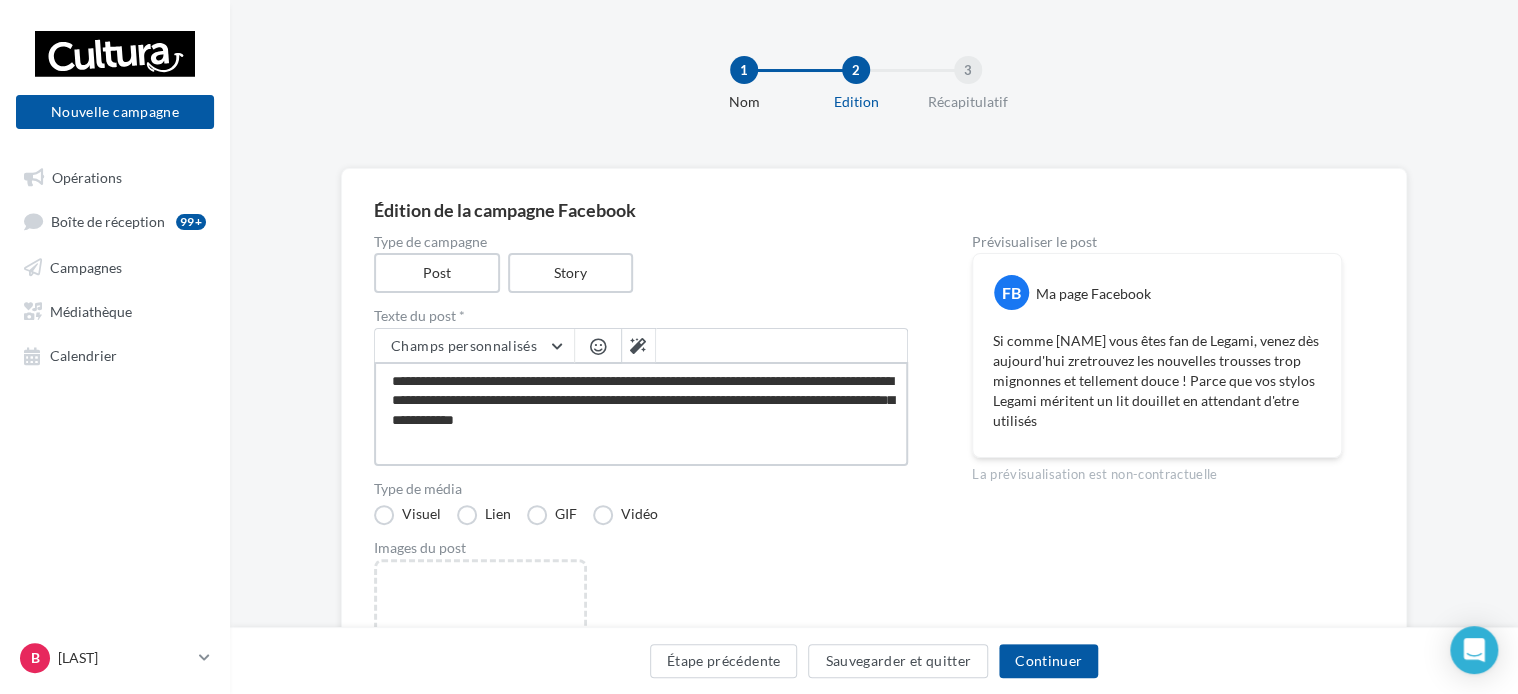 drag, startPoint x: 430, startPoint y: 417, endPoint x: 414, endPoint y: 432, distance: 21.931713 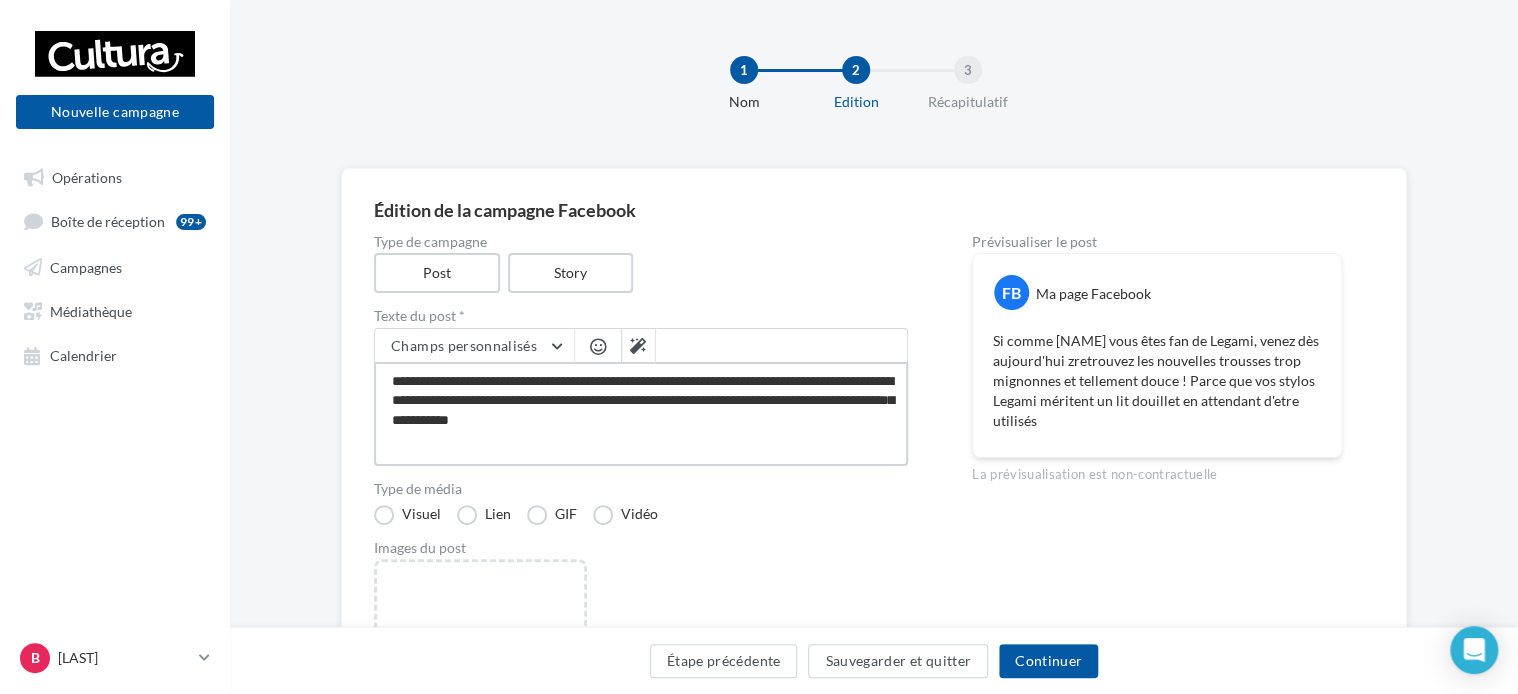 drag, startPoint x: 583, startPoint y: 389, endPoint x: 668, endPoint y: 413, distance: 88.32327 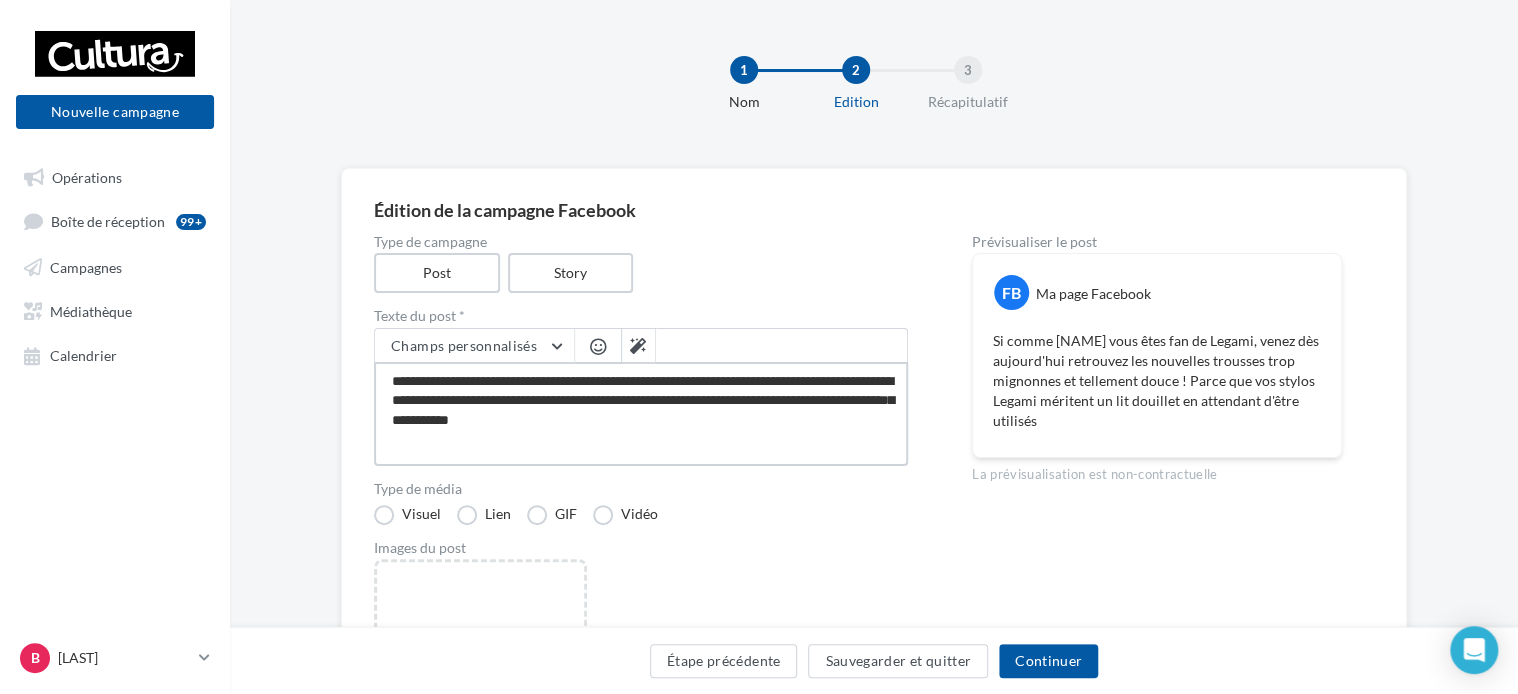 click on "**********" at bounding box center (641, 414) 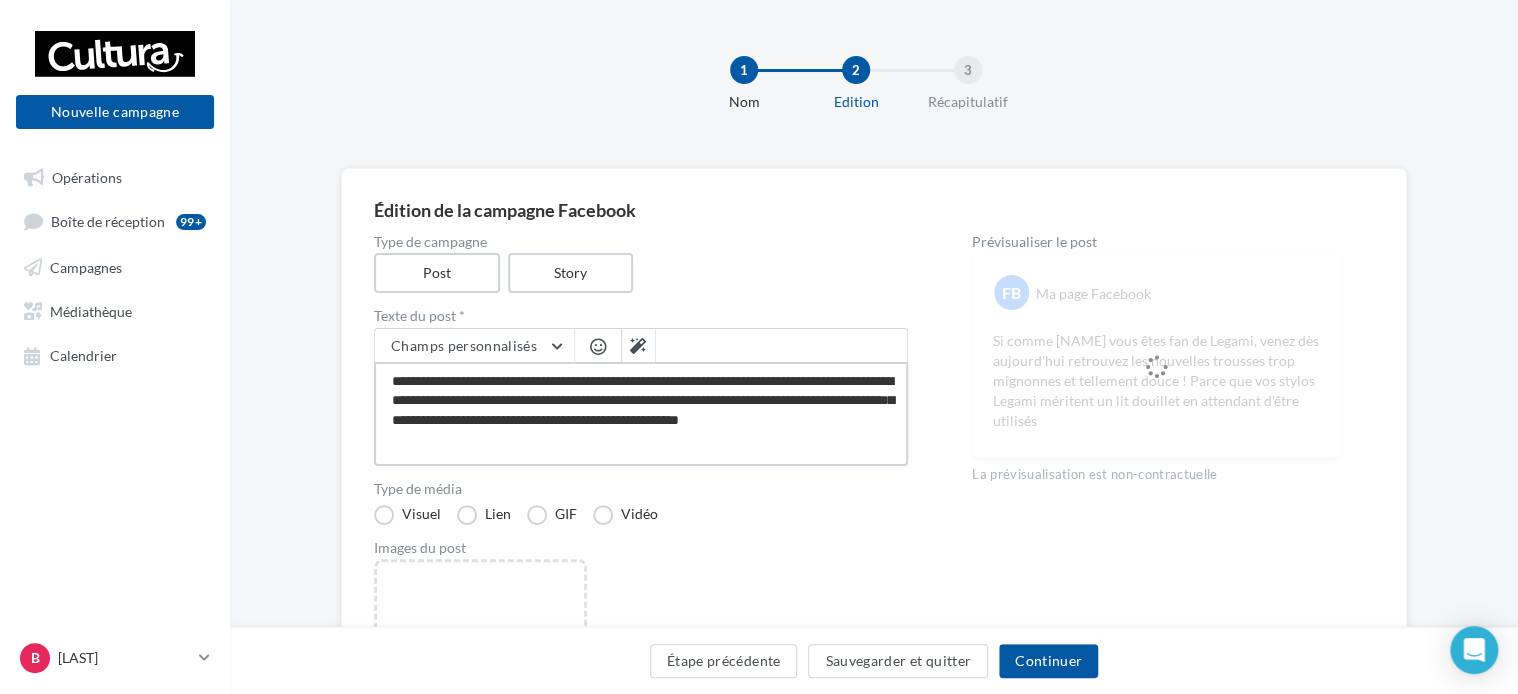 click on "**********" at bounding box center [641, 414] 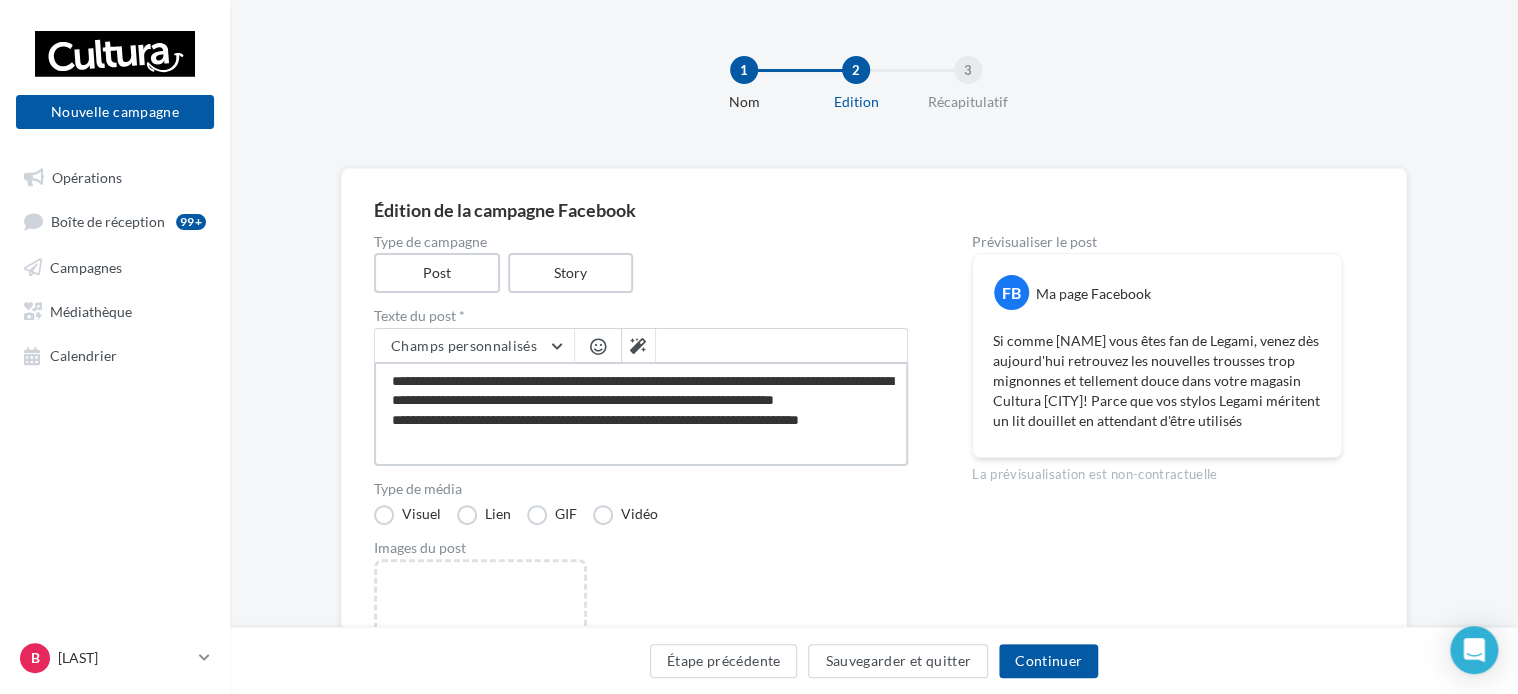 click on "**********" at bounding box center [641, 414] 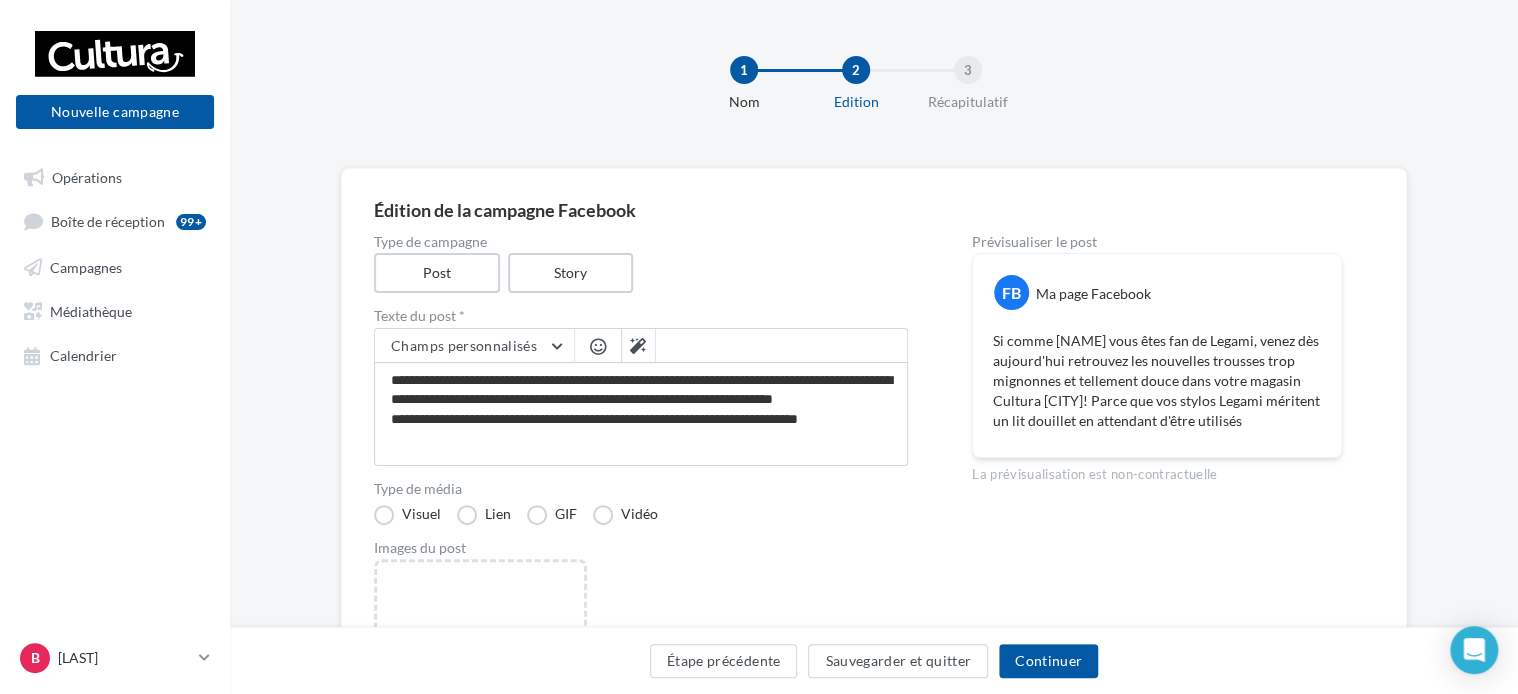 click at bounding box center (598, 346) 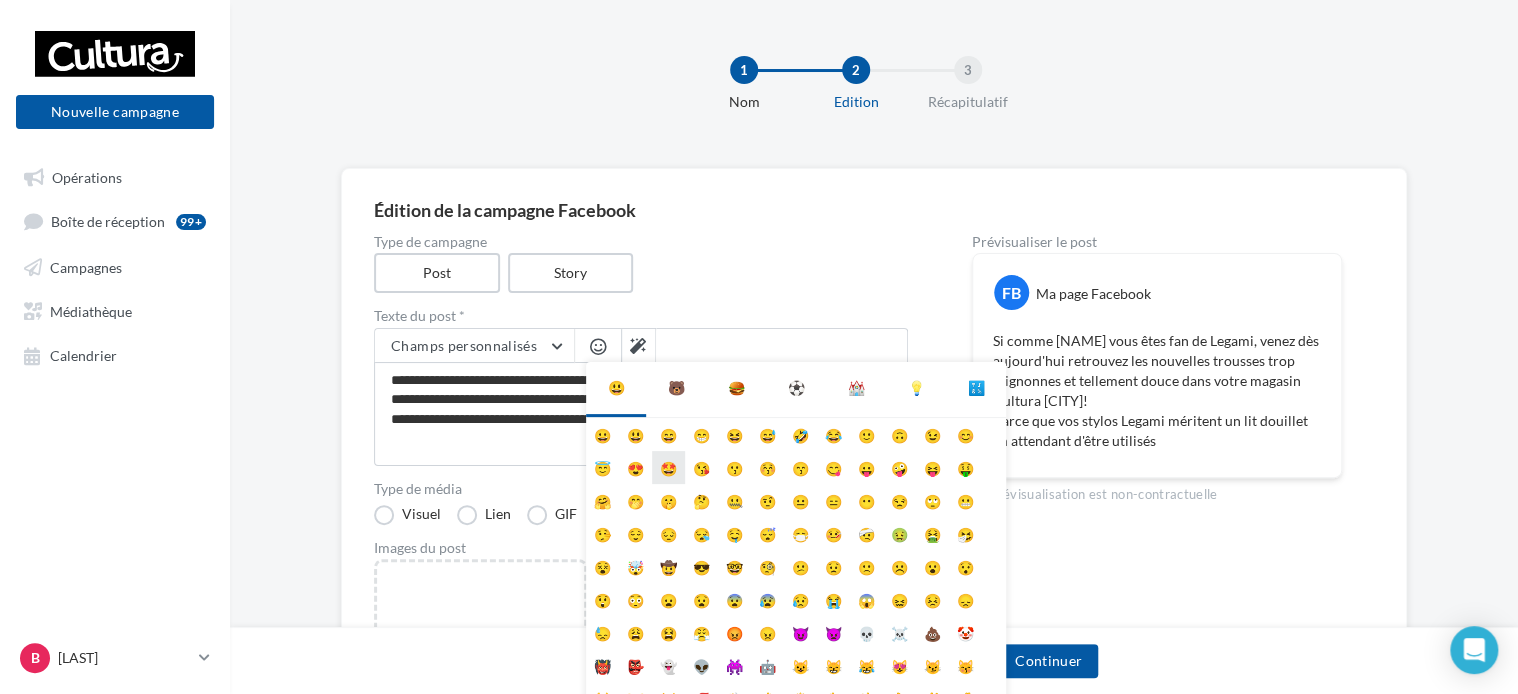click on "🤩" at bounding box center (668, 467) 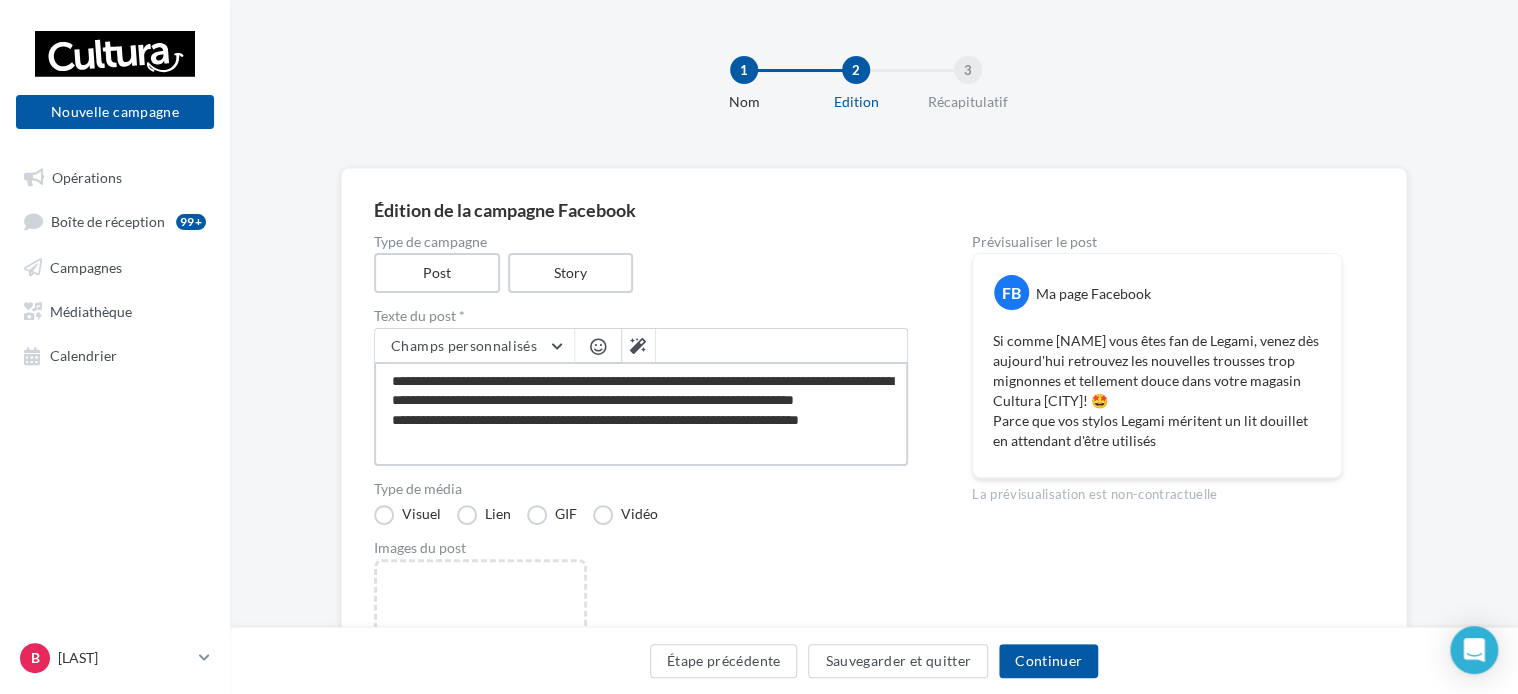 click on "**********" at bounding box center (641, 414) 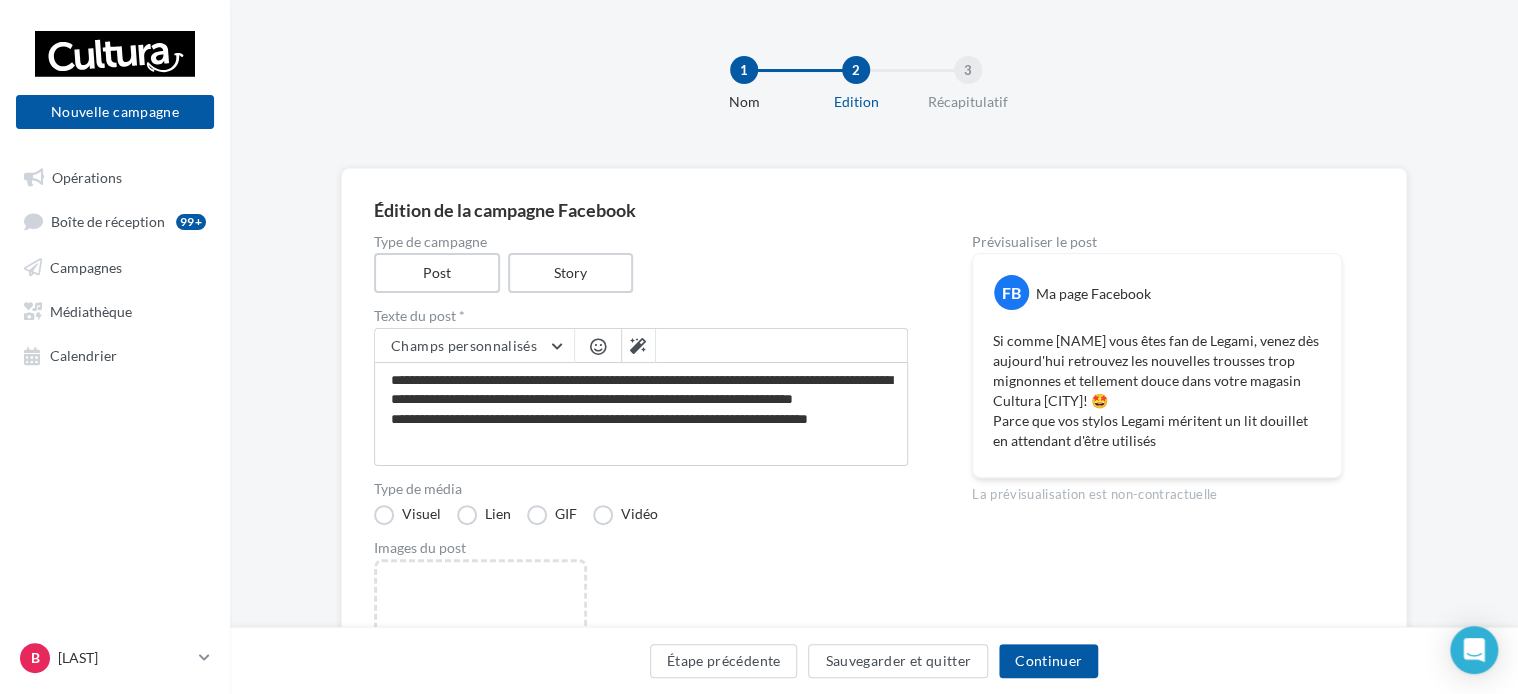 click at bounding box center (598, 346) 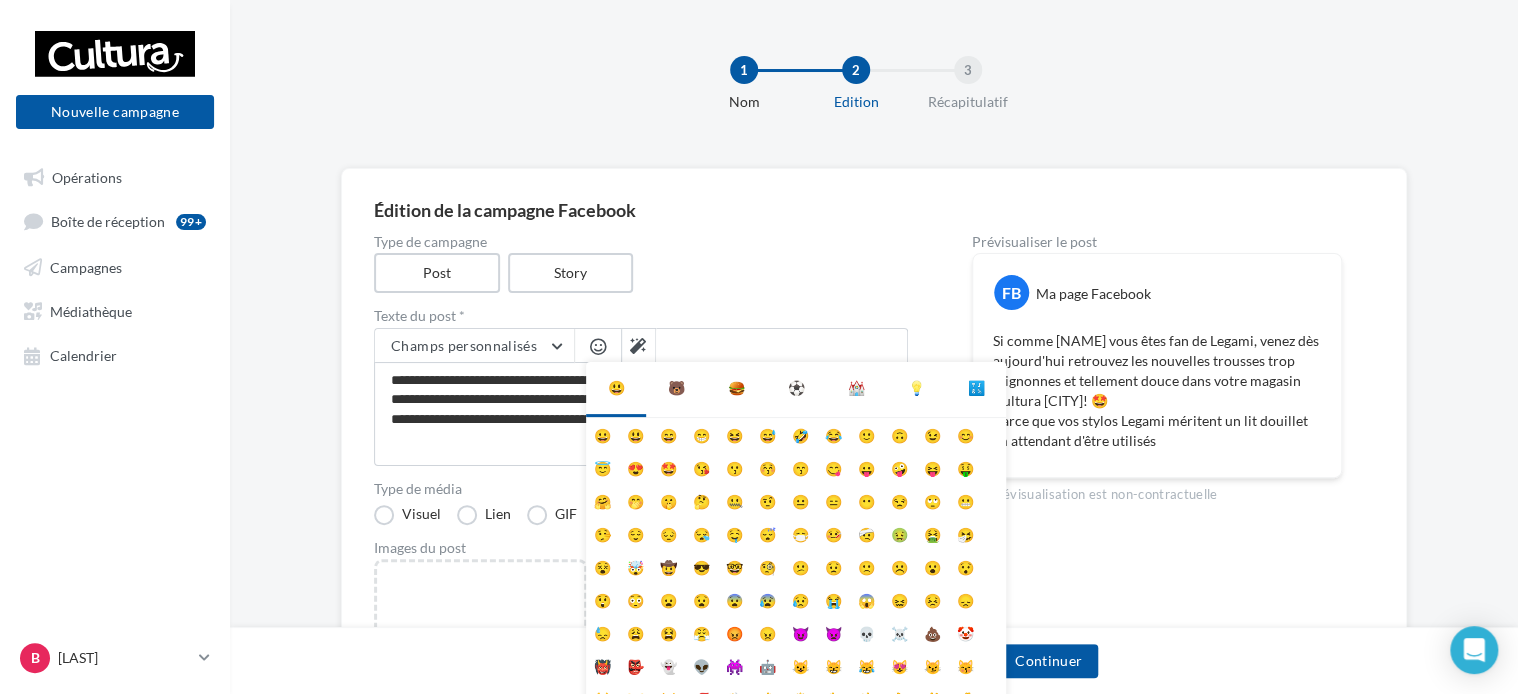 click on "⚽" at bounding box center [796, 388] 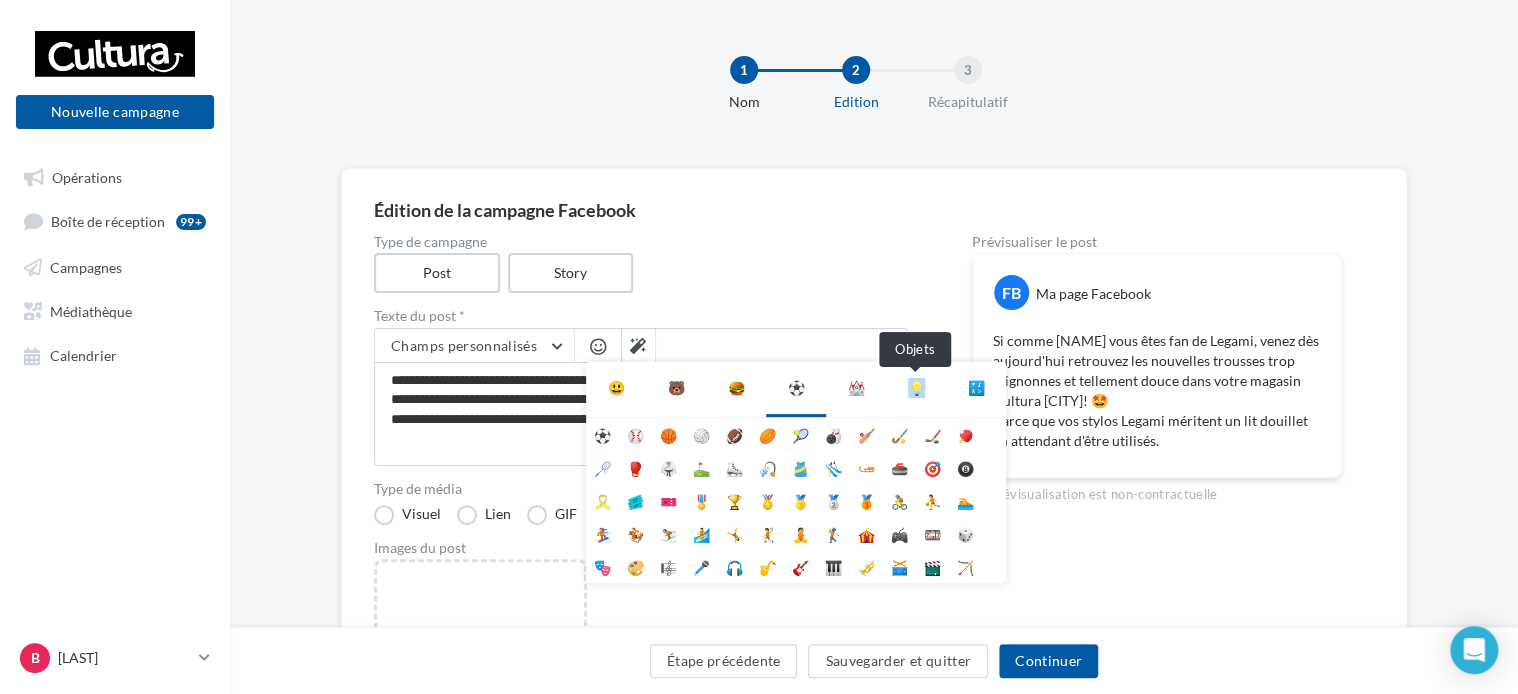 click on "💡" at bounding box center (916, 388) 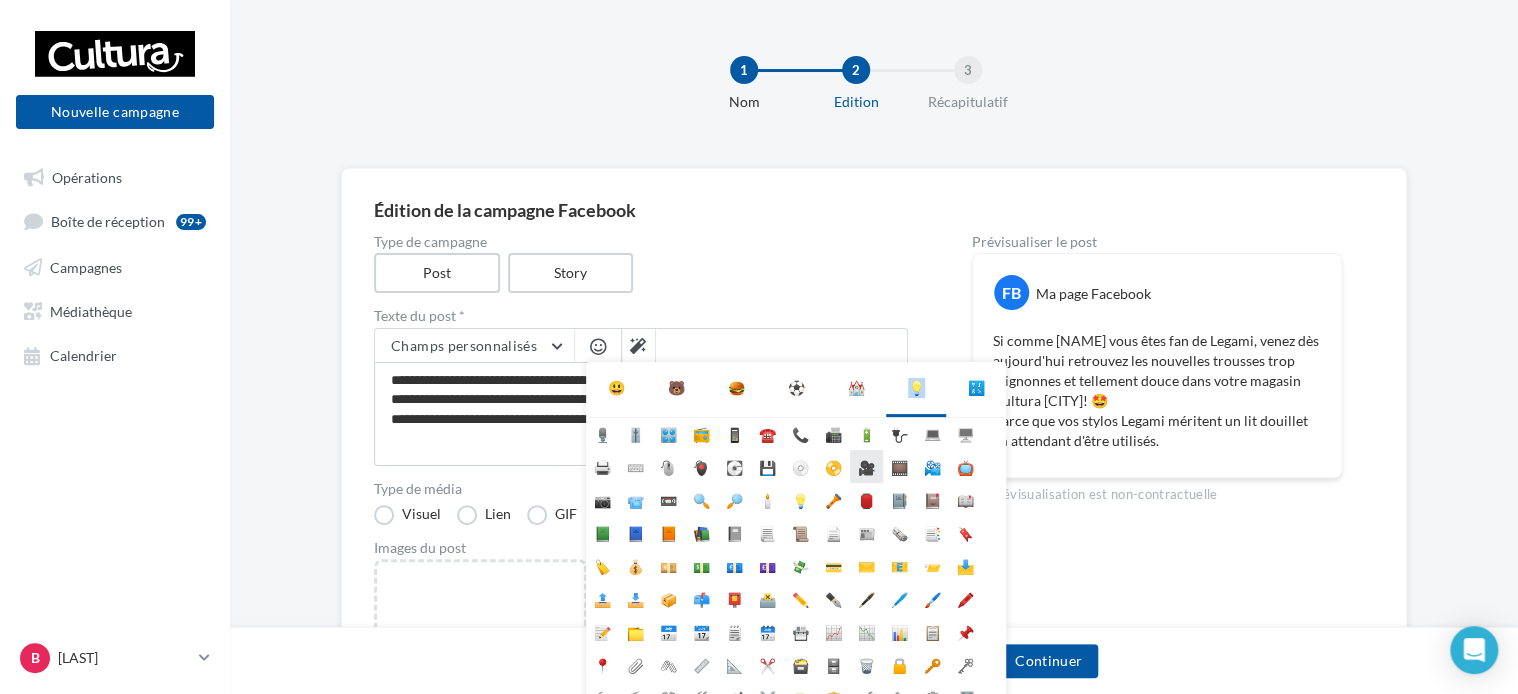 scroll, scrollTop: 100, scrollLeft: 0, axis: vertical 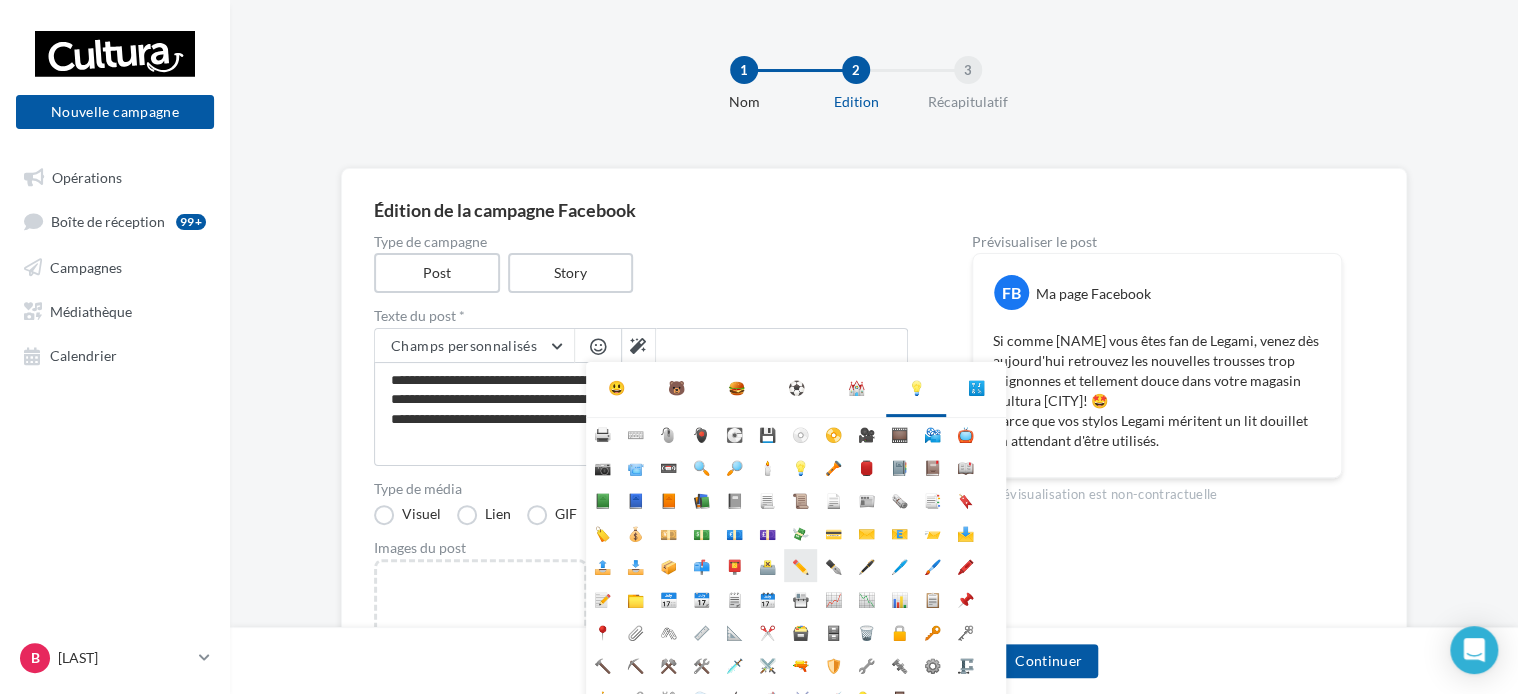 click on "✏️" at bounding box center [800, 565] 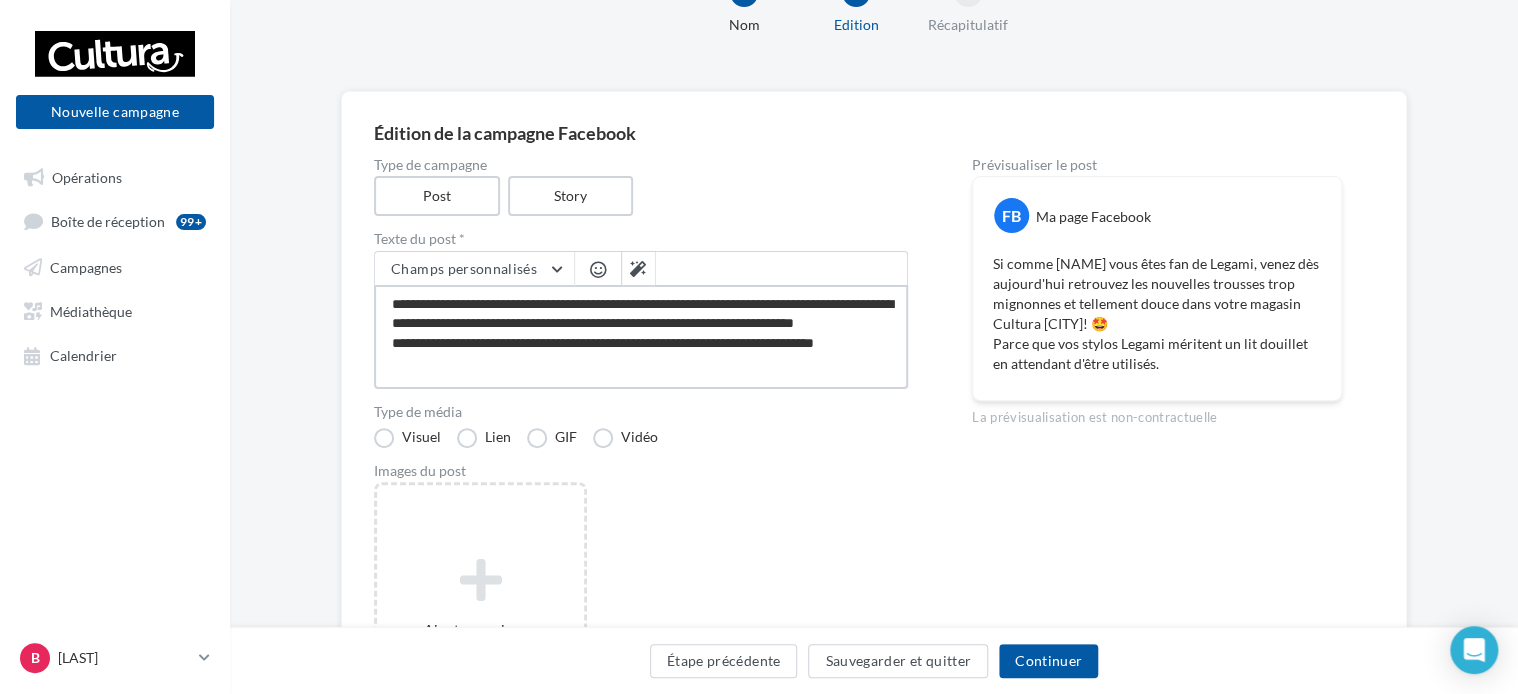 scroll, scrollTop: 200, scrollLeft: 0, axis: vertical 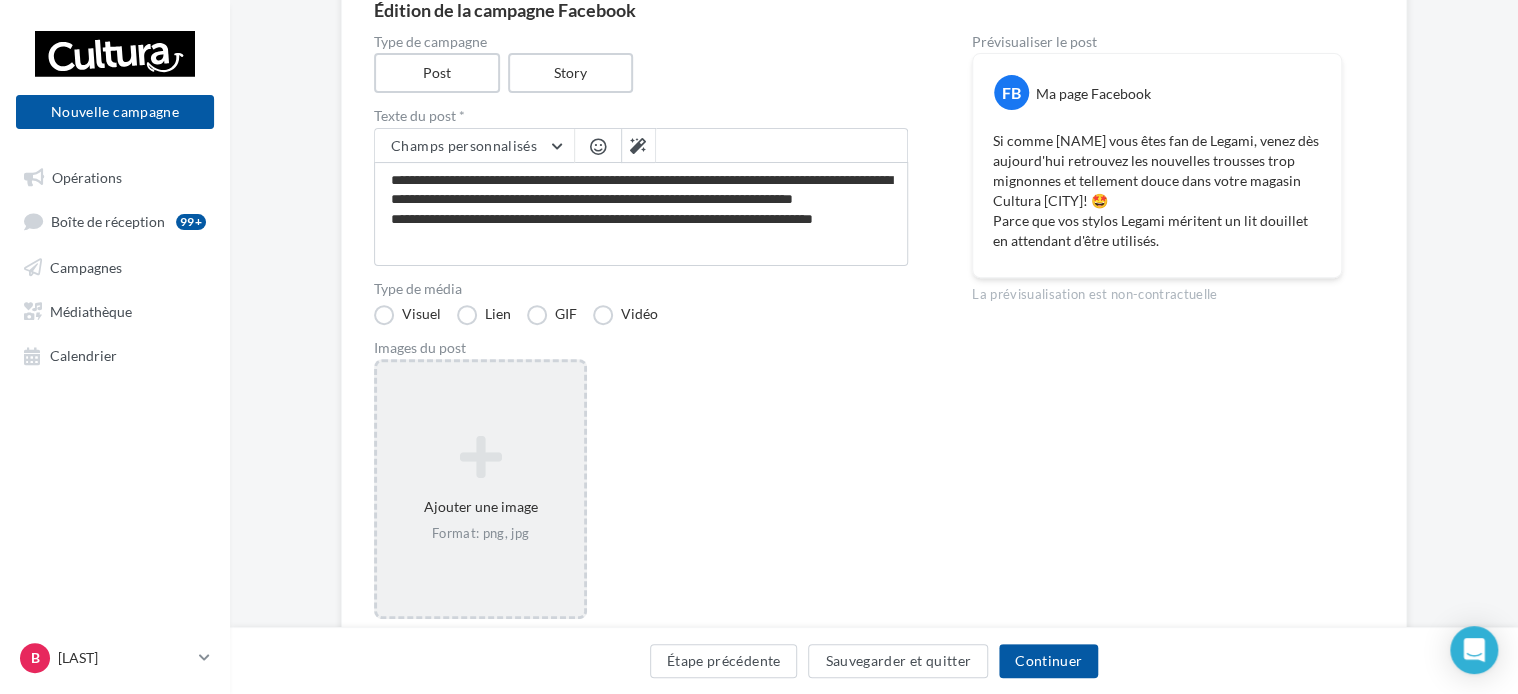 click on "Ajouter une image     Format: png, jpg" at bounding box center [480, 489] 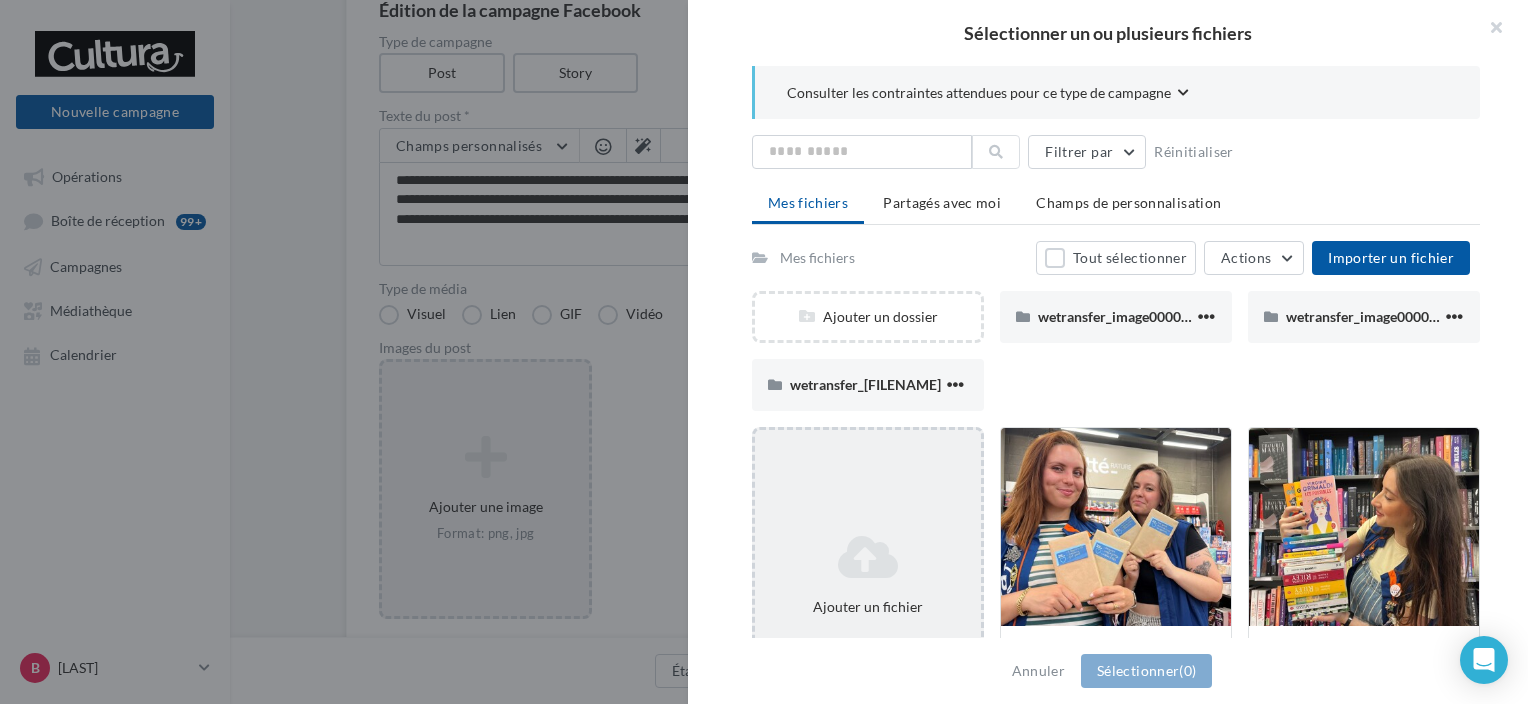 click at bounding box center (868, 557) 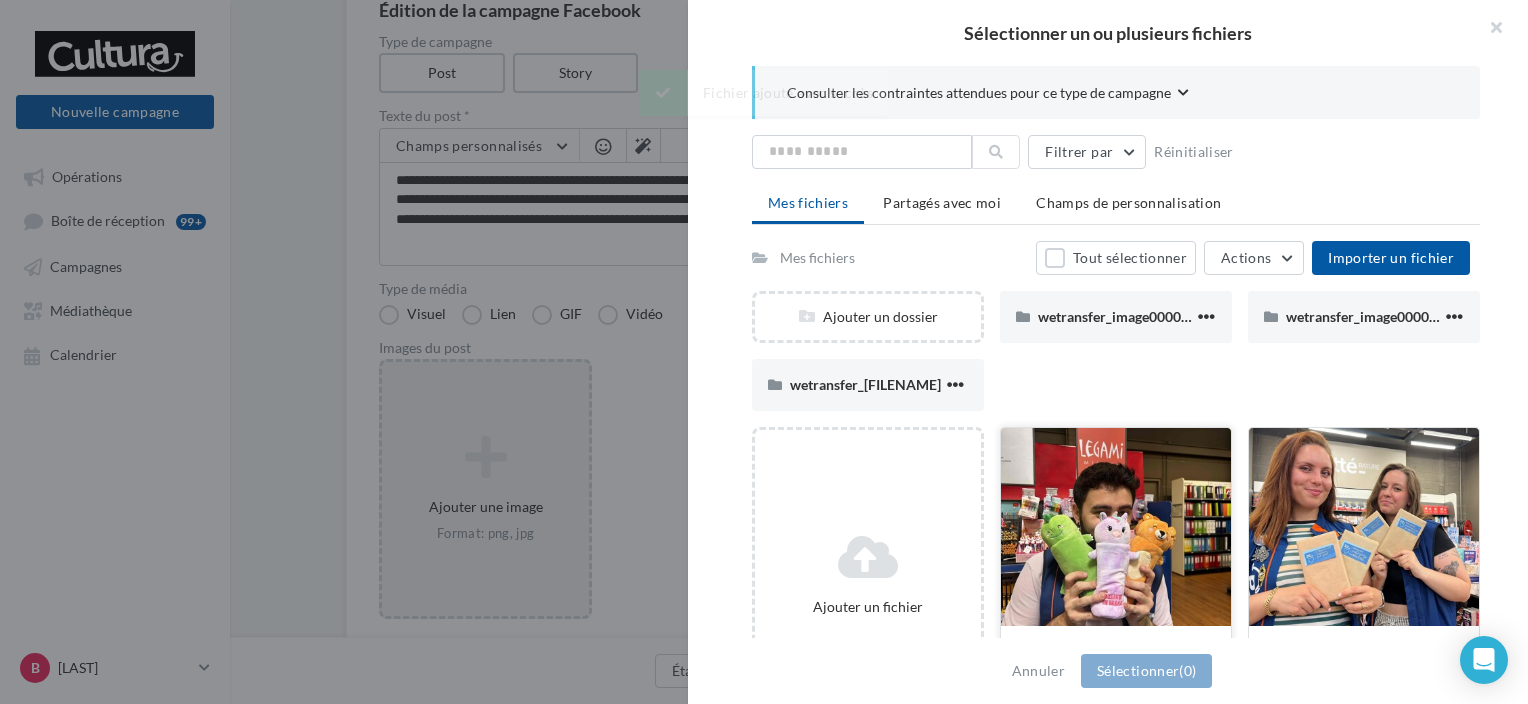 click at bounding box center [1116, 528] 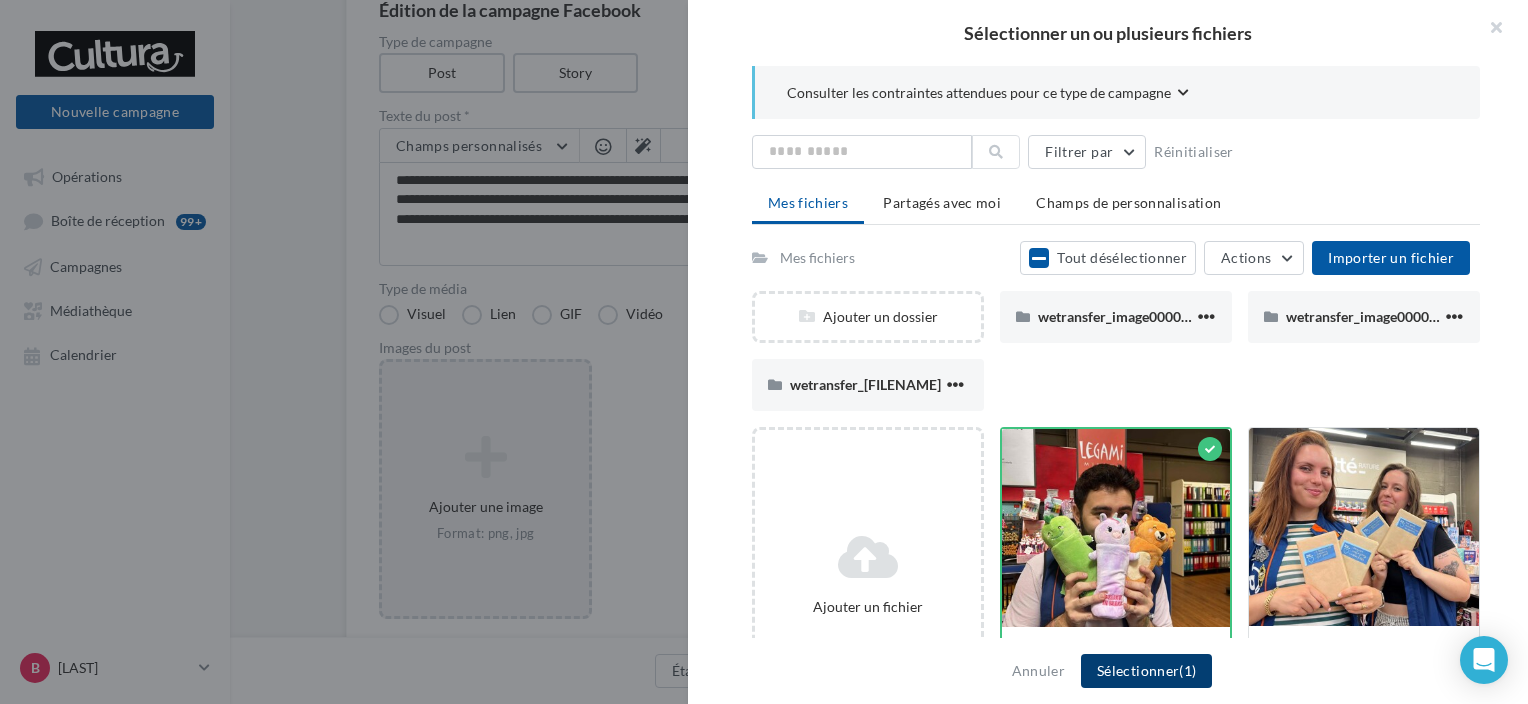 click on "Sélectionner   (1)" at bounding box center (1146, 671) 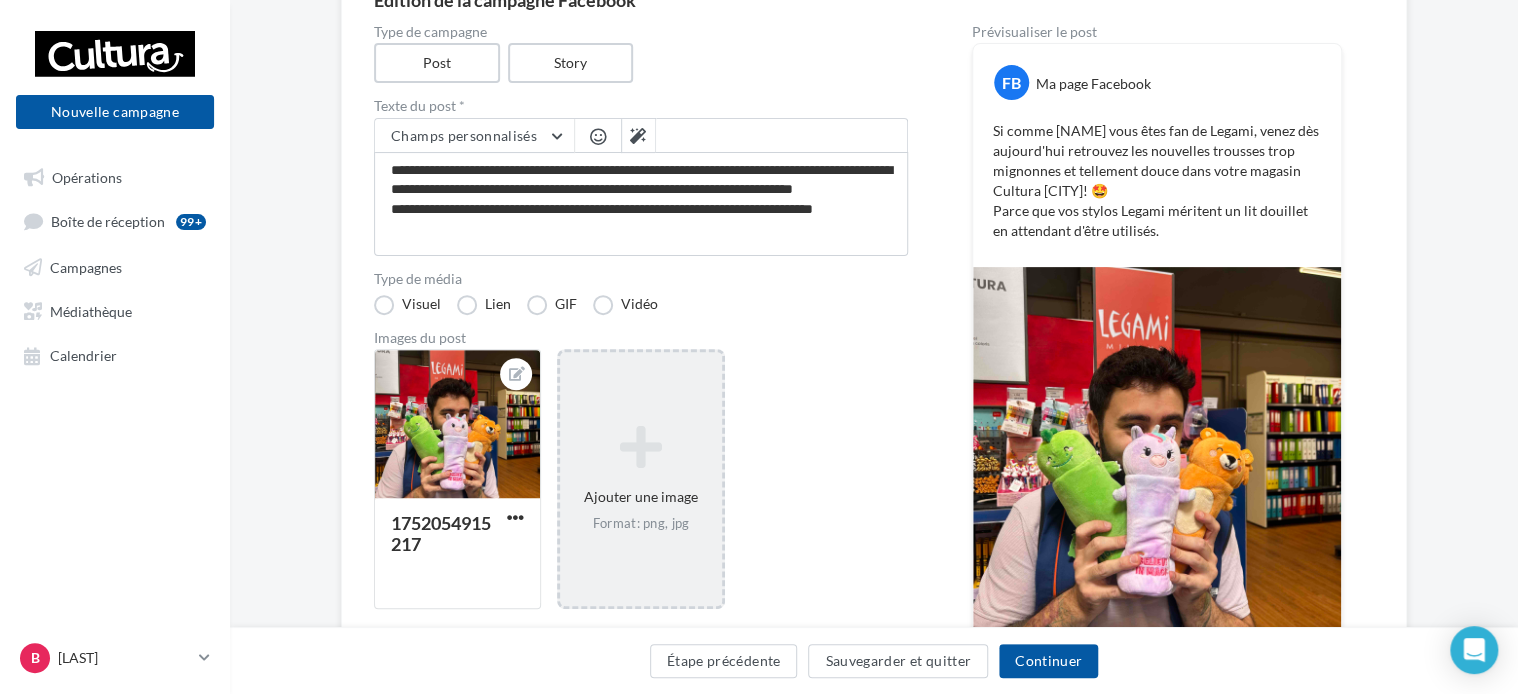 scroll, scrollTop: 244, scrollLeft: 0, axis: vertical 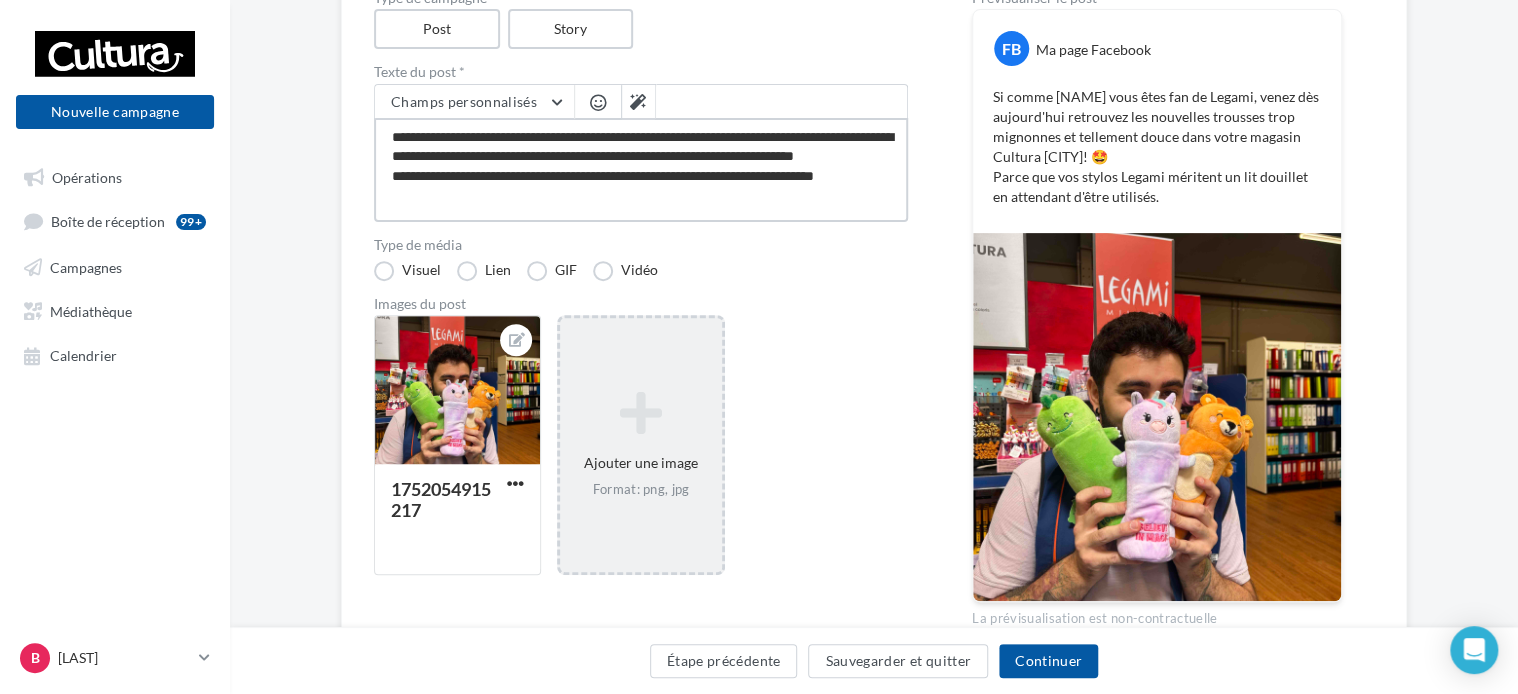 click on "**********" at bounding box center (641, 170) 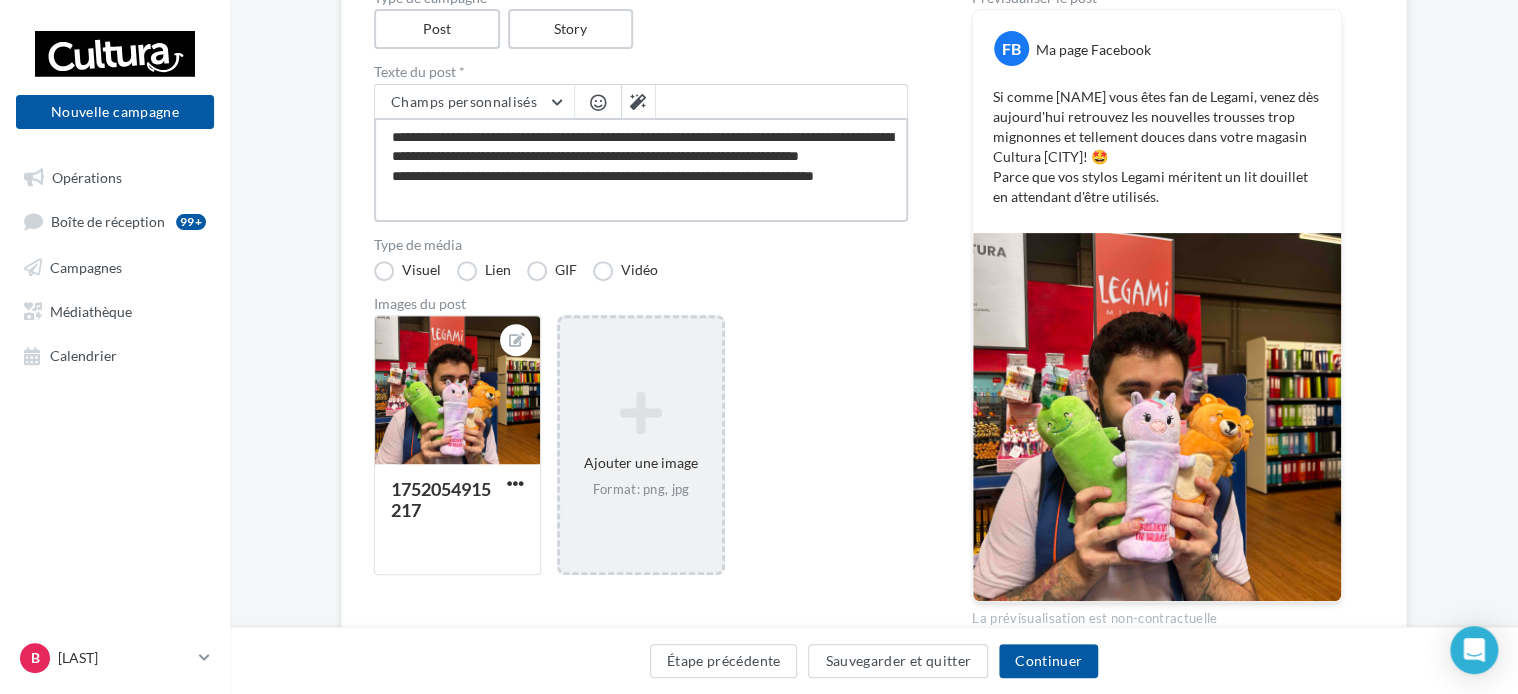 click on "**********" at bounding box center (641, 170) 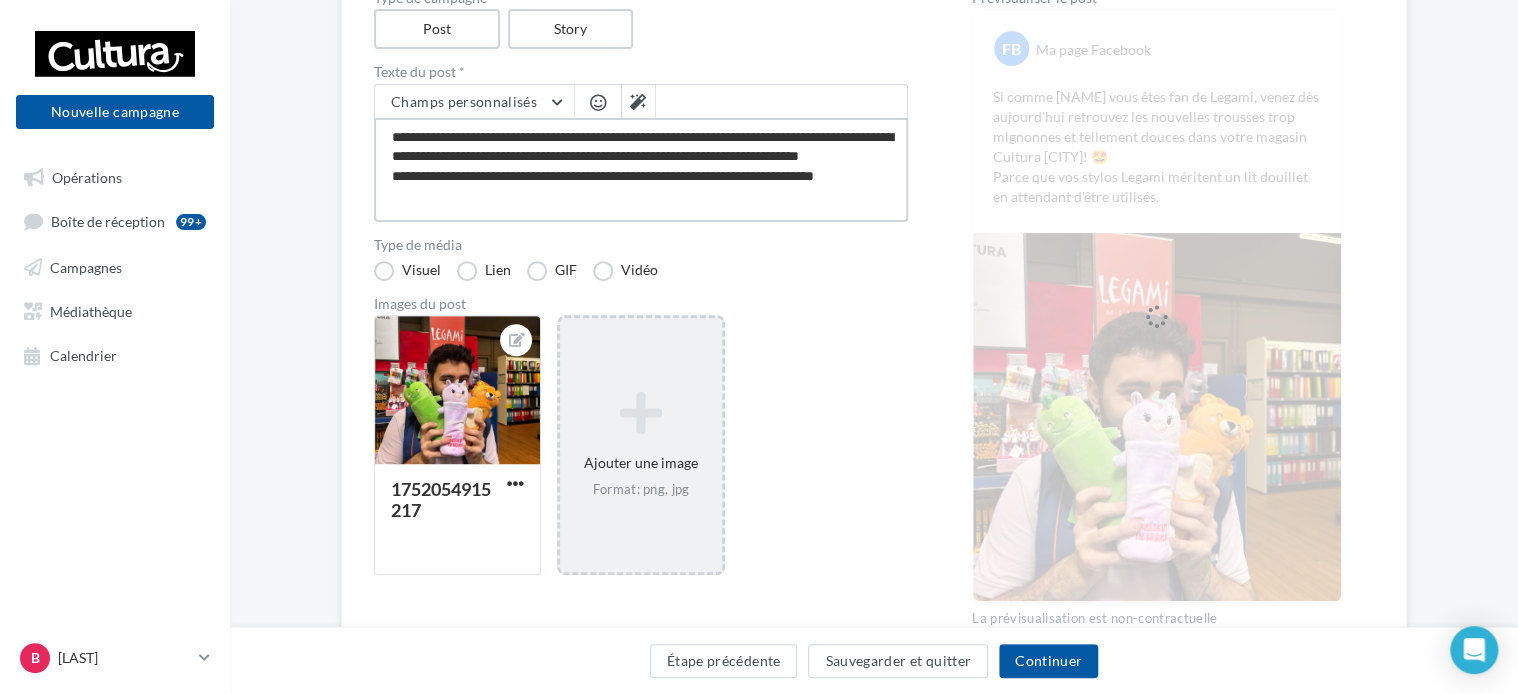 click on "**********" at bounding box center [641, 170] 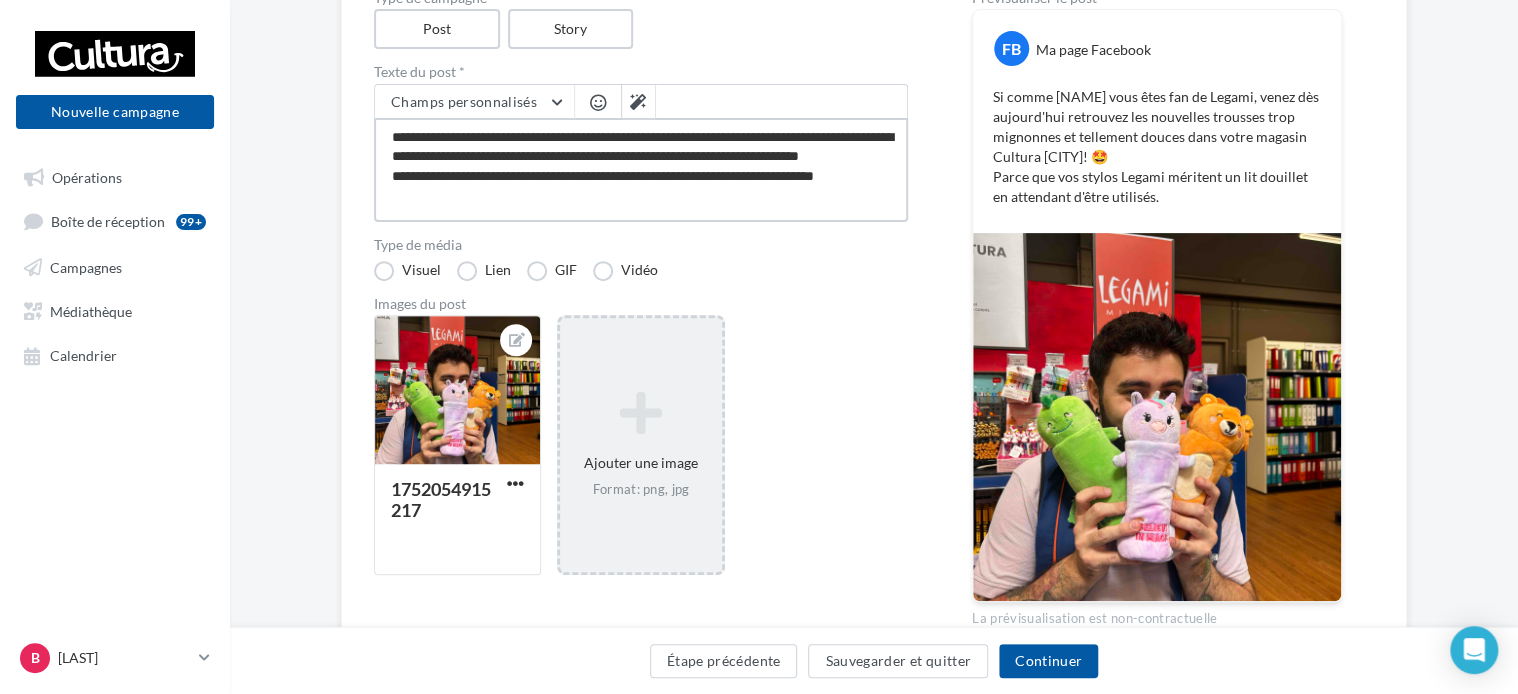 click on "**********" at bounding box center (641, 170) 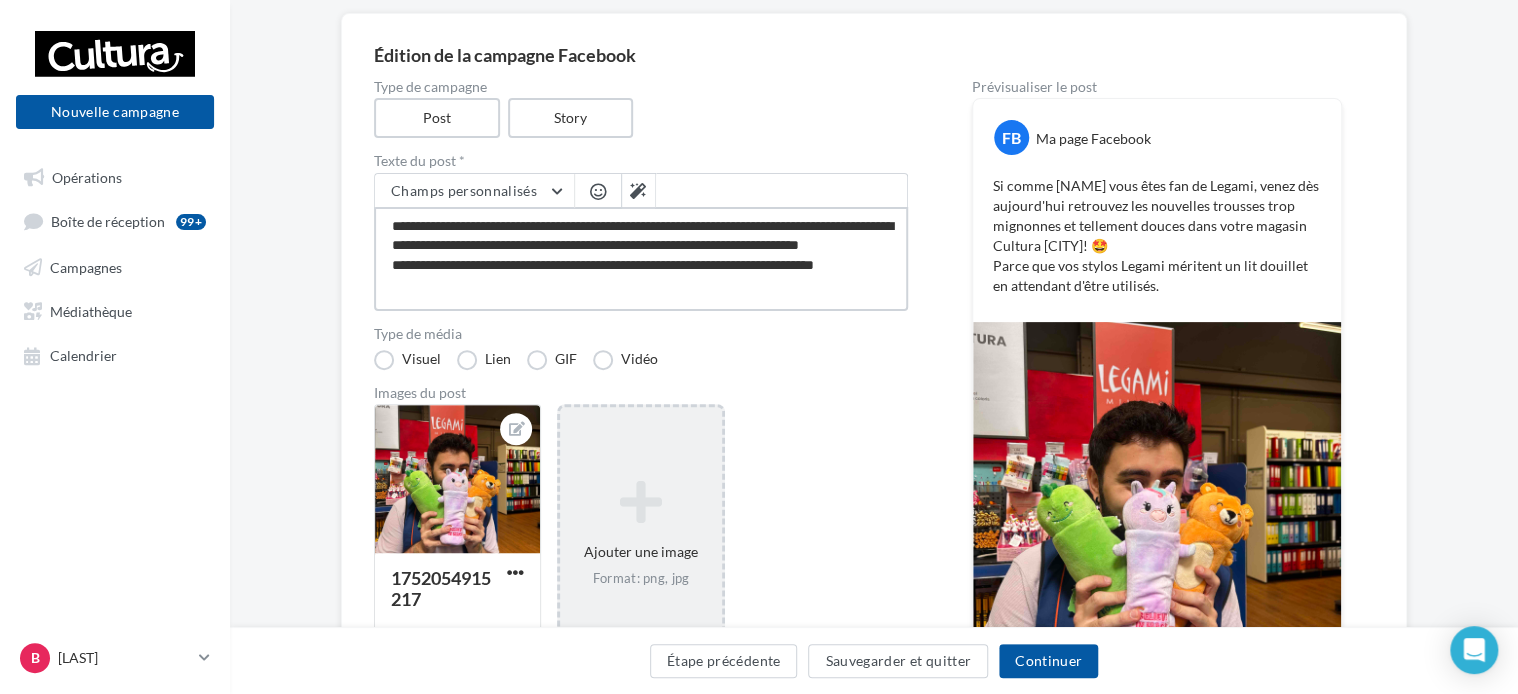scroll, scrollTop: 144, scrollLeft: 0, axis: vertical 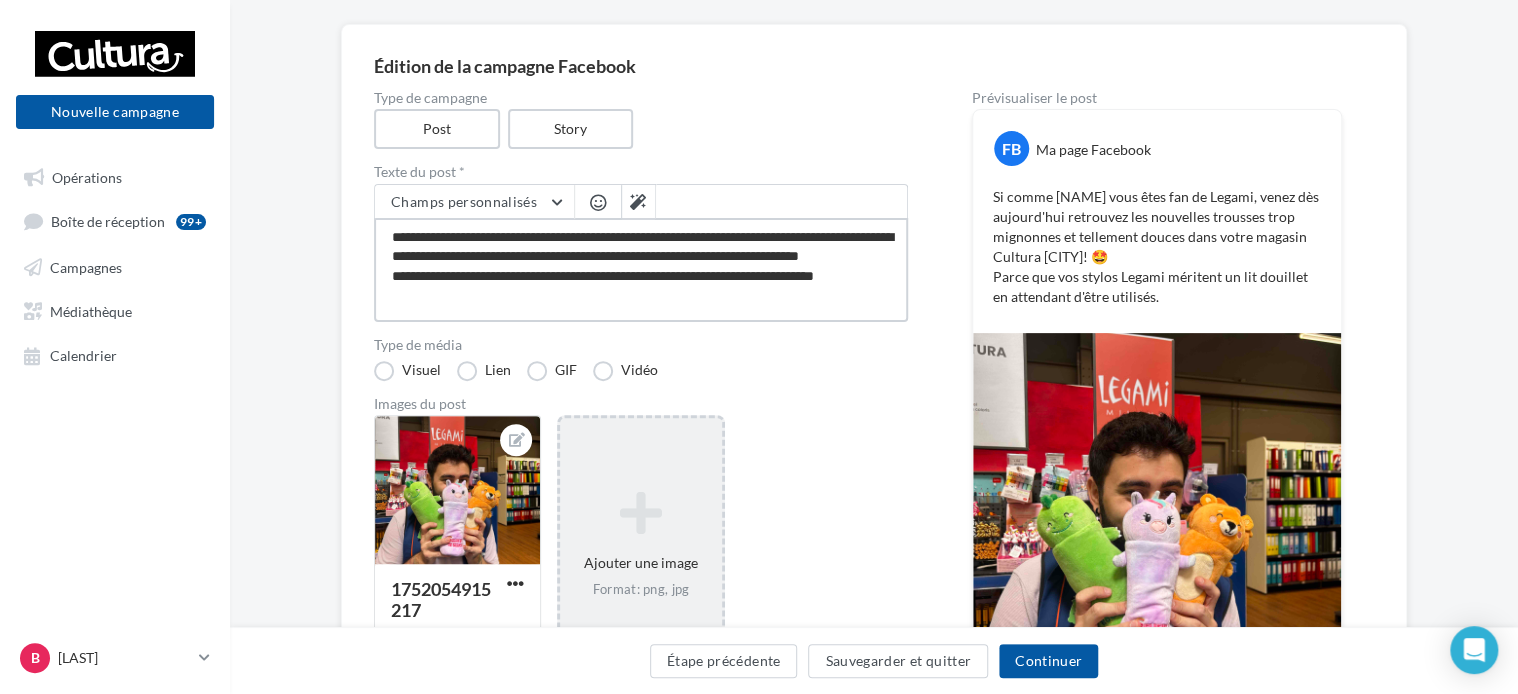 click on "**********" at bounding box center [641, 270] 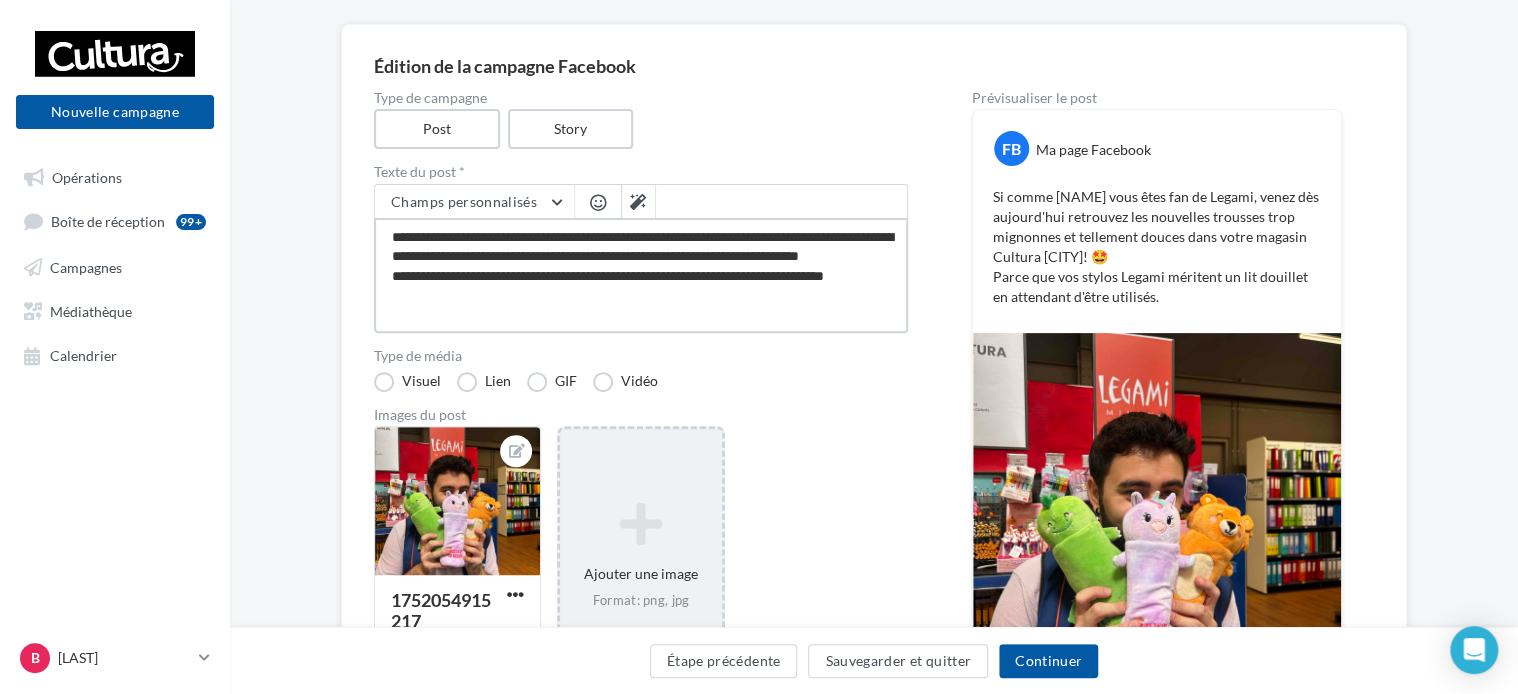 scroll, scrollTop: 10, scrollLeft: 0, axis: vertical 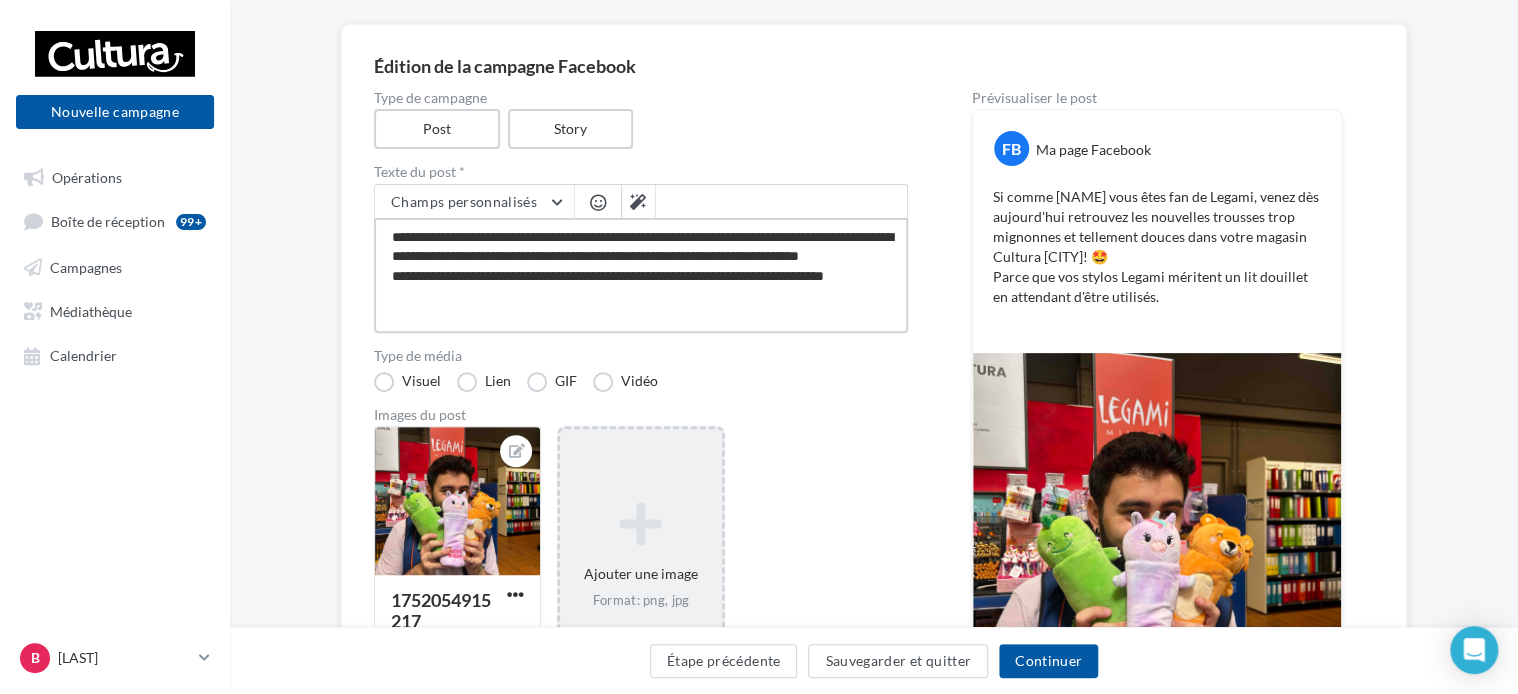 paste on "**********" 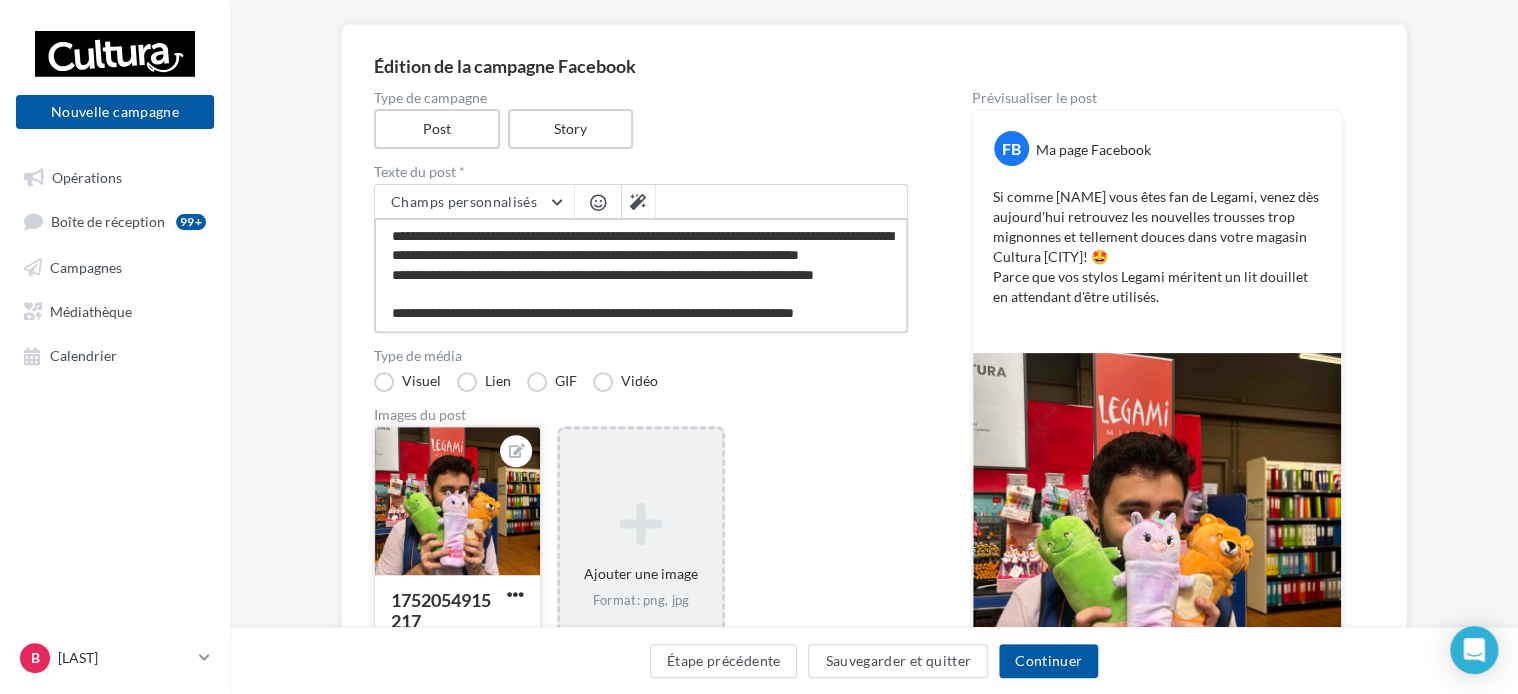 scroll, scrollTop: 29, scrollLeft: 0, axis: vertical 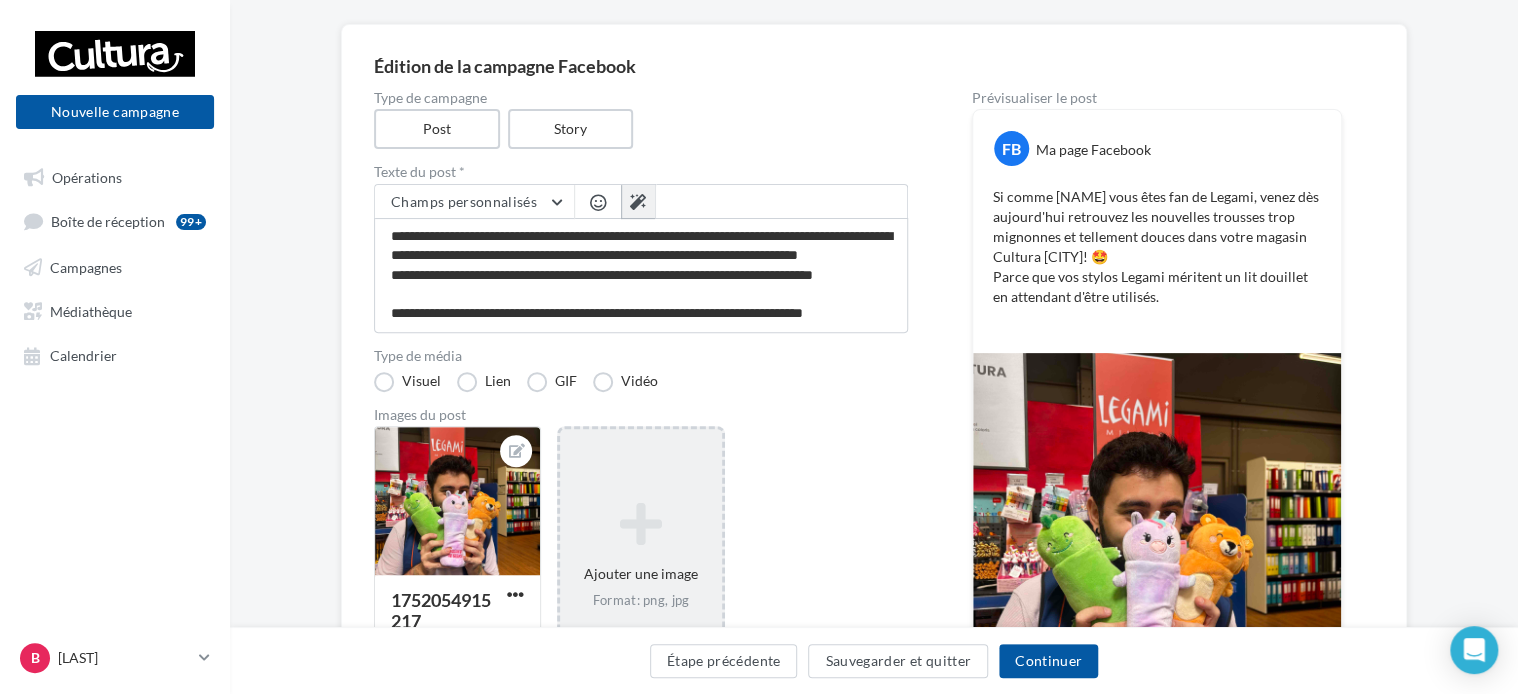 click at bounding box center (638, 202) 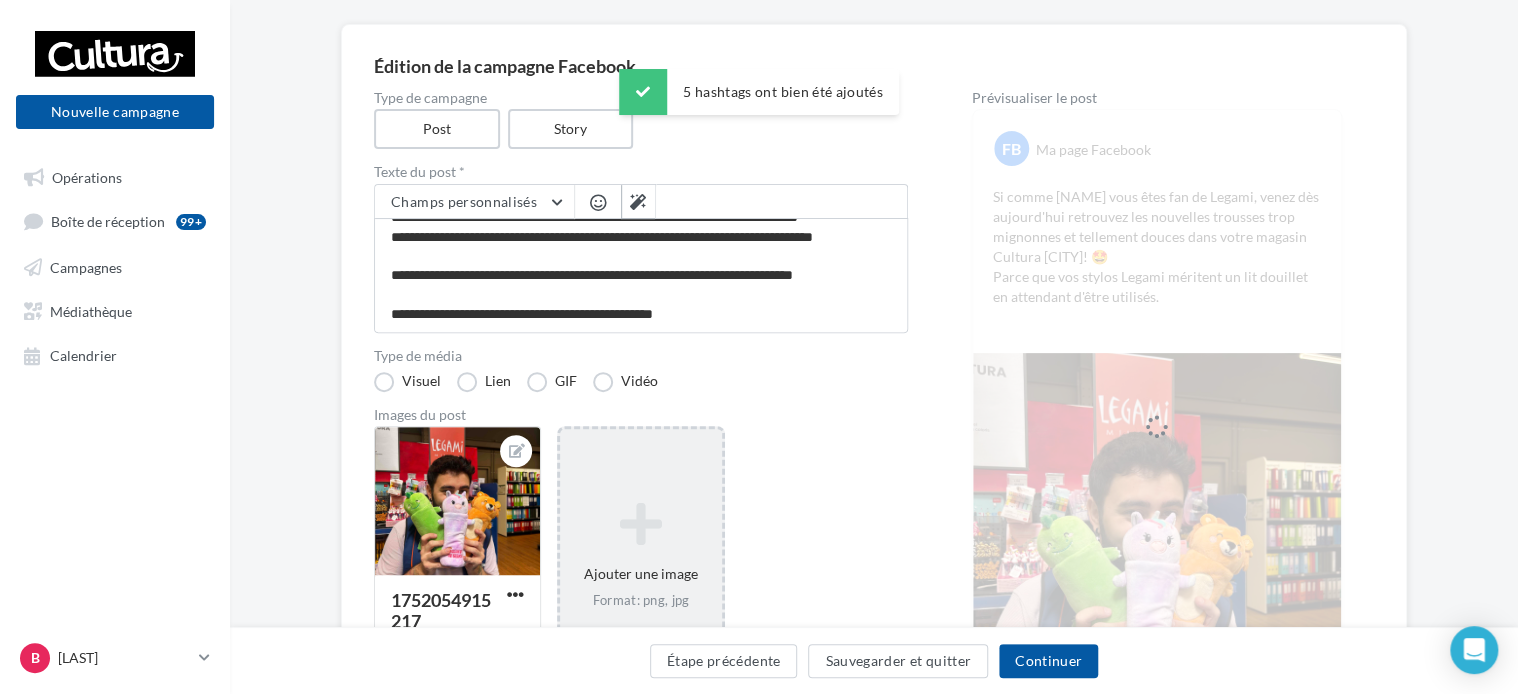 scroll, scrollTop: 76, scrollLeft: 0, axis: vertical 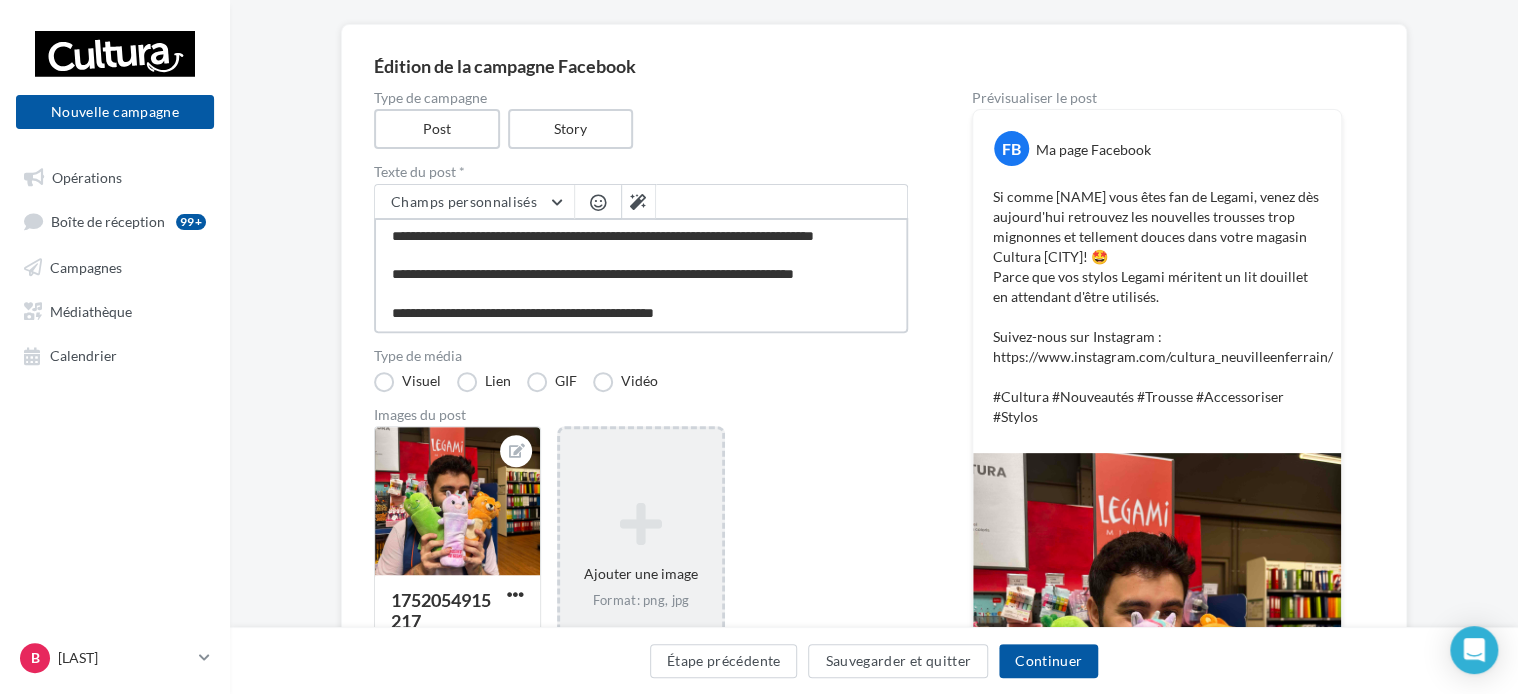 click on "**********" at bounding box center (641, 275) 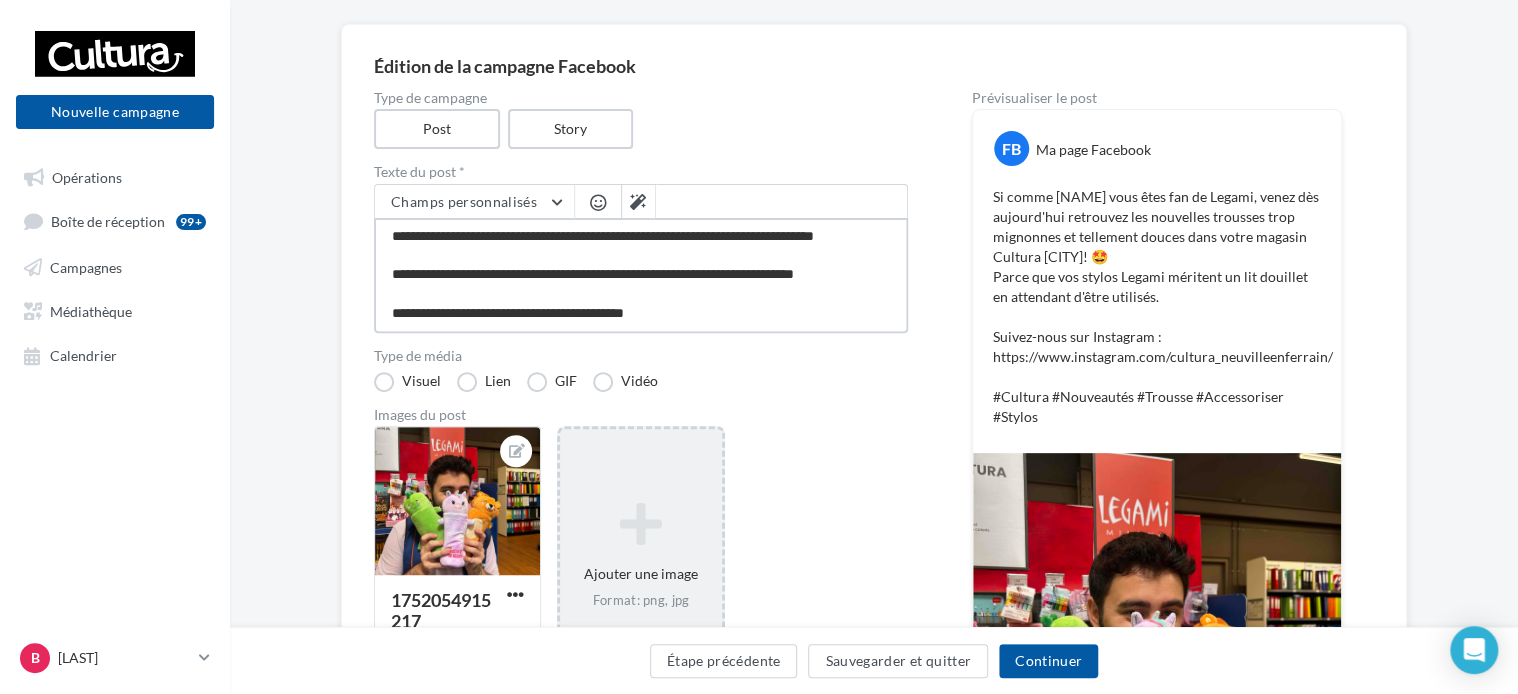 scroll, scrollTop: 0, scrollLeft: 0, axis: both 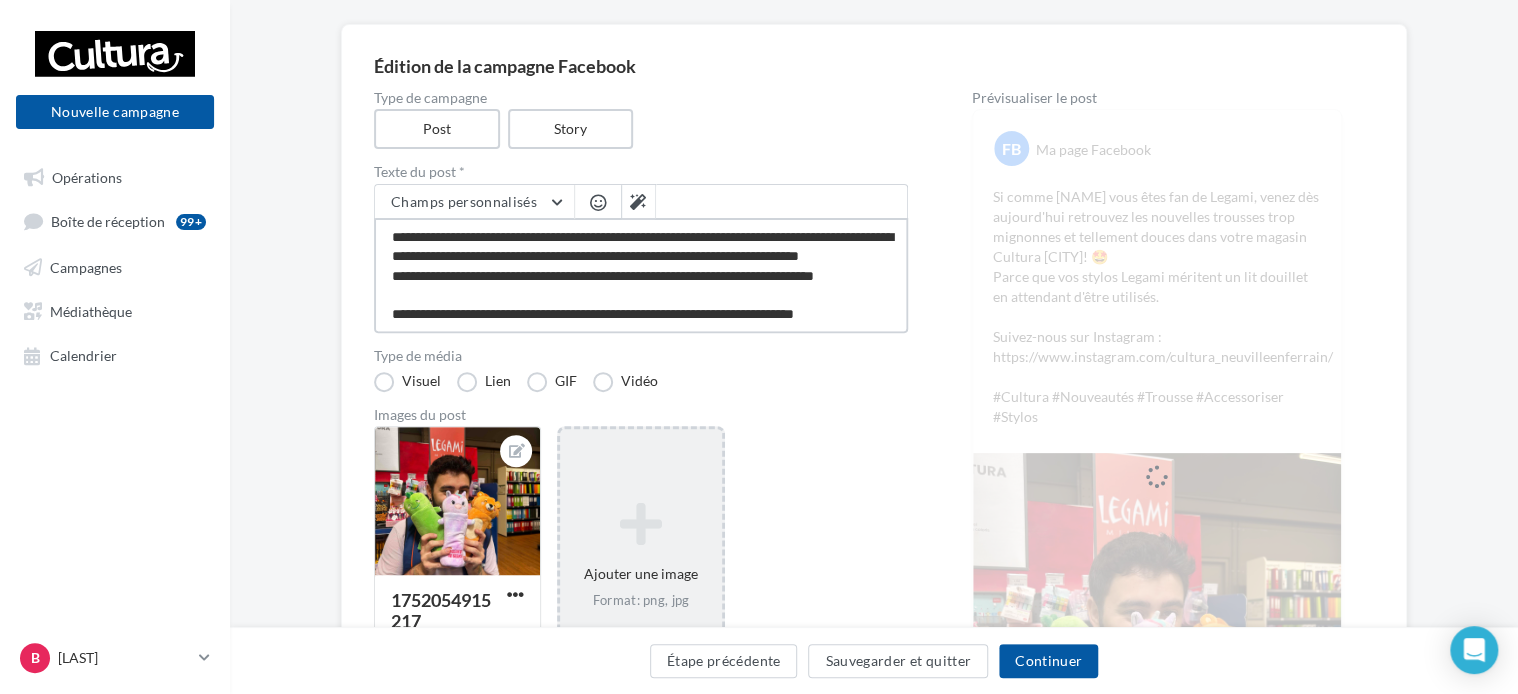 click on "**********" at bounding box center [641, 275] 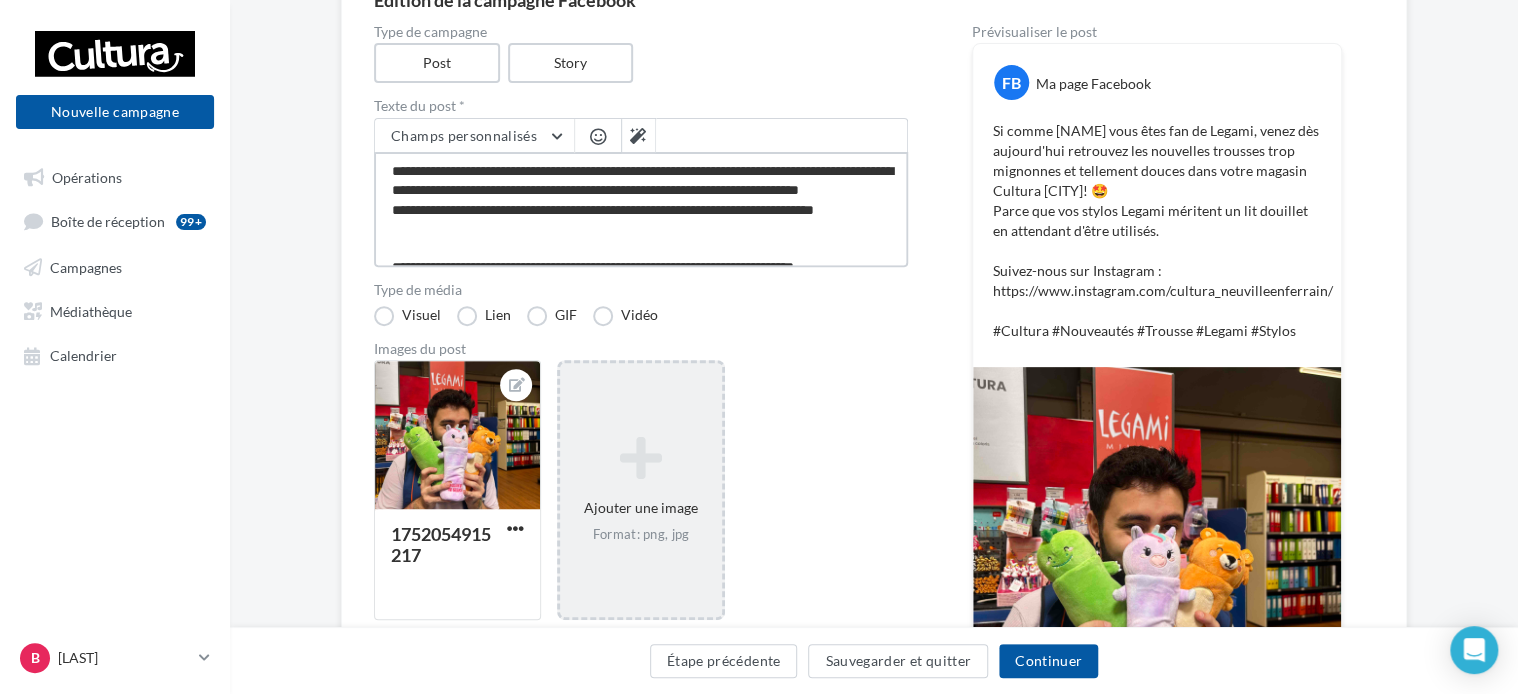 scroll, scrollTop: 244, scrollLeft: 0, axis: vertical 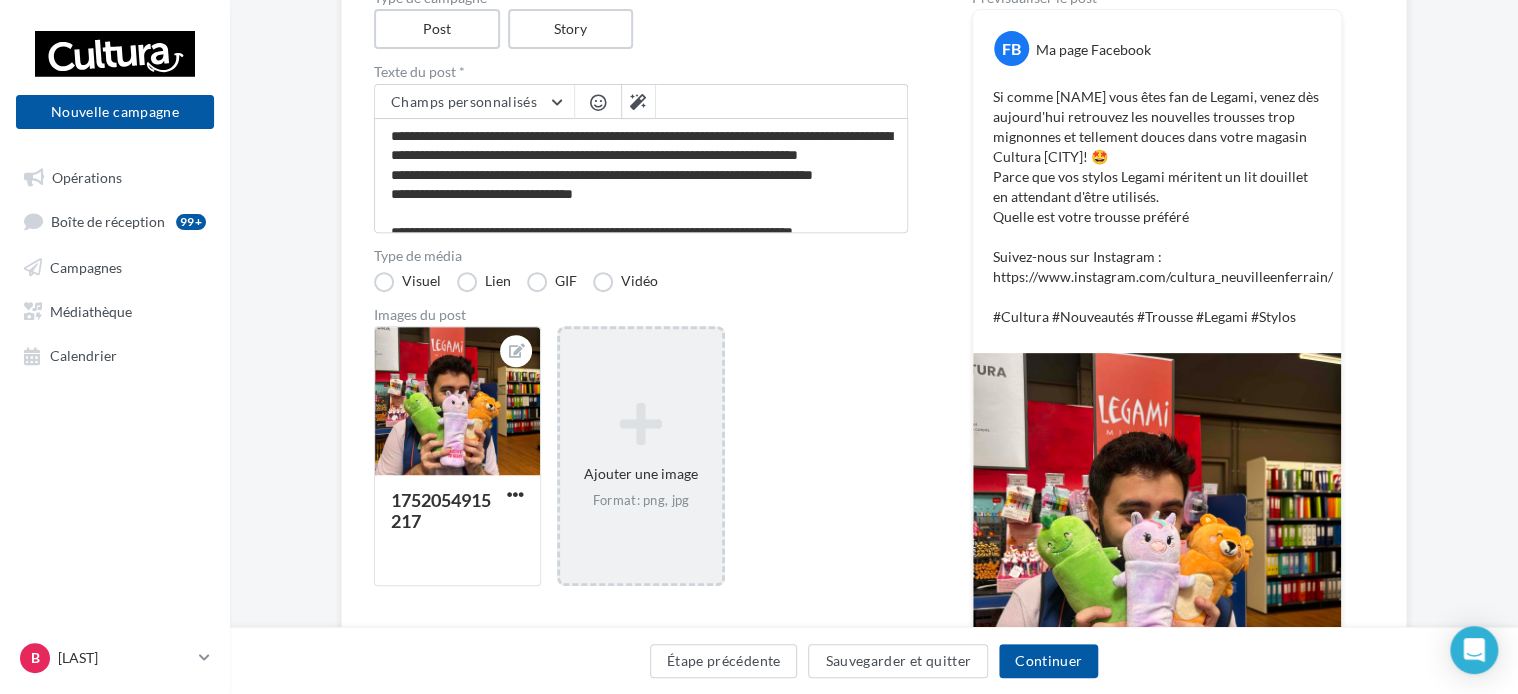 click at bounding box center (598, 102) 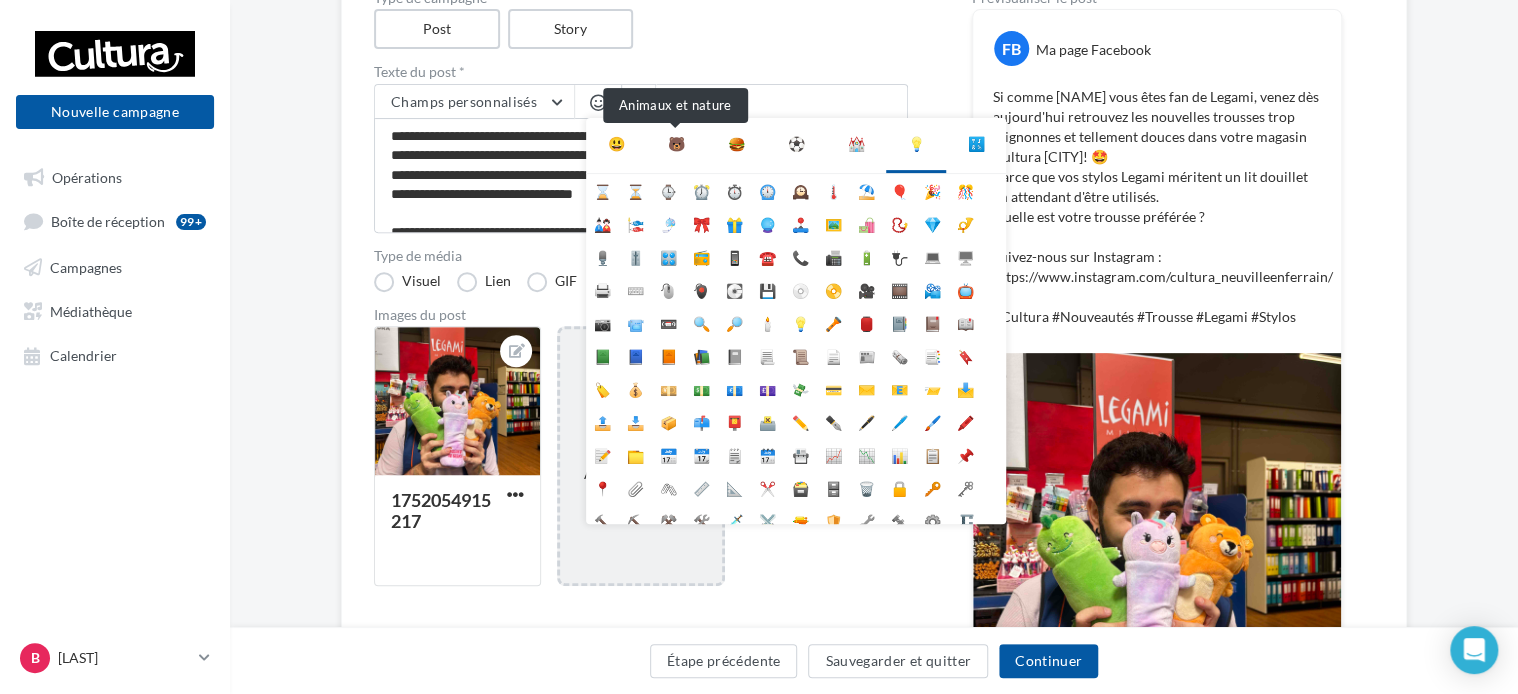 click on "🐻" at bounding box center (676, 144) 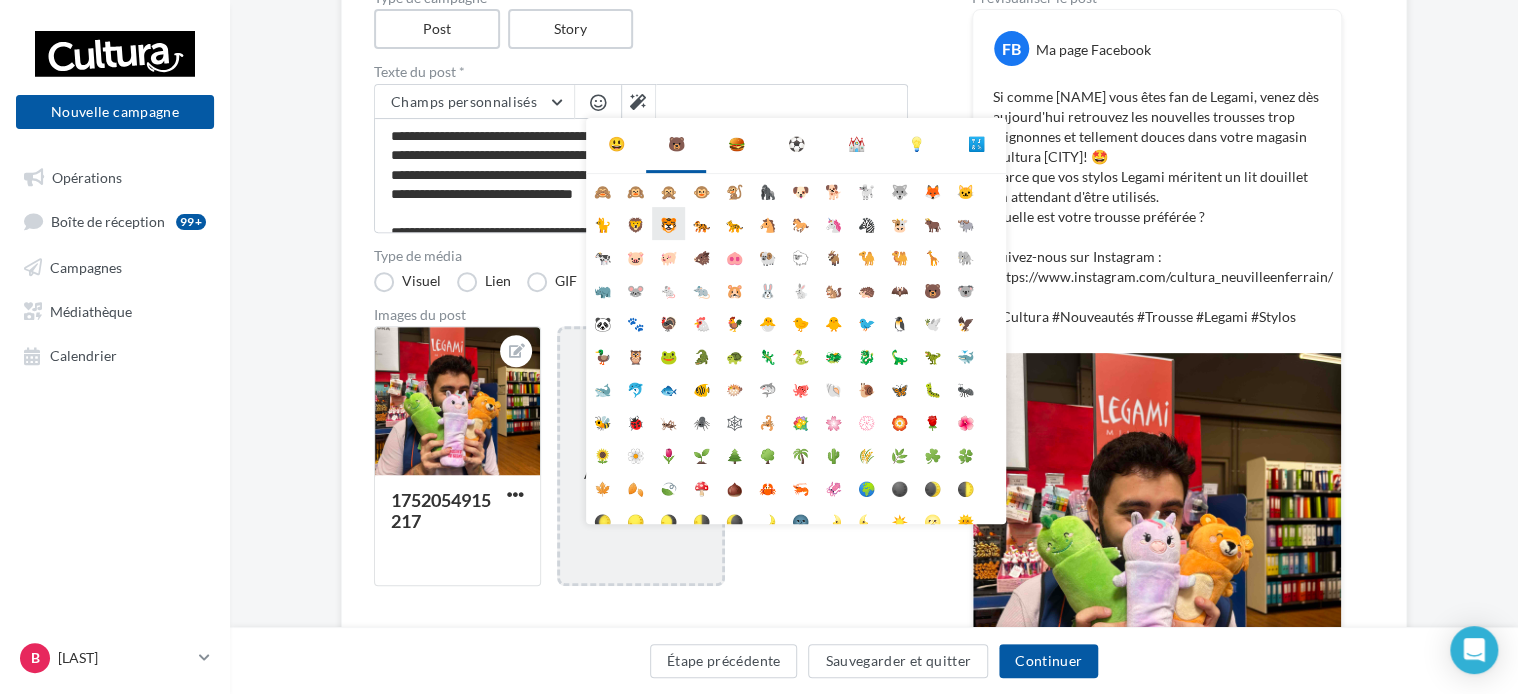 click on "🐯" at bounding box center (668, 223) 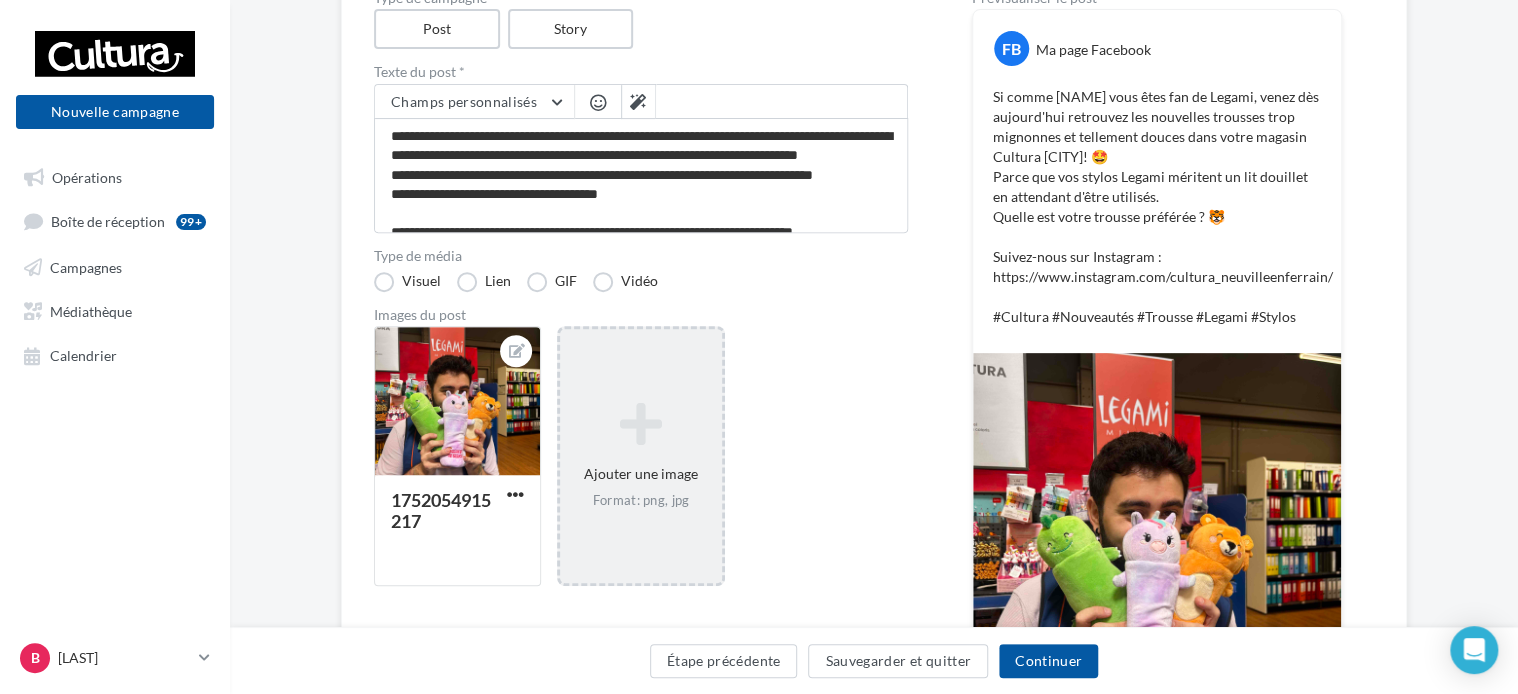 click at bounding box center [598, 102] 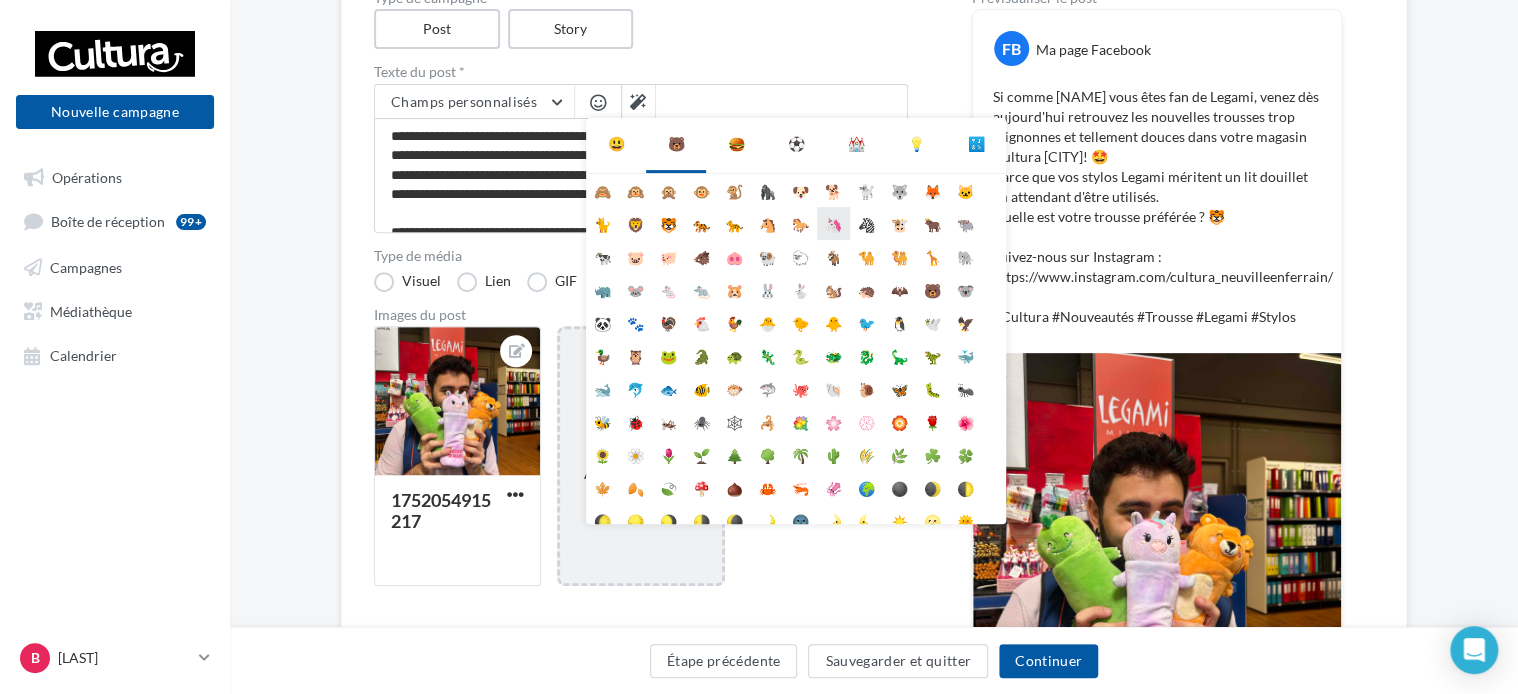 click on "🦄" at bounding box center [833, 223] 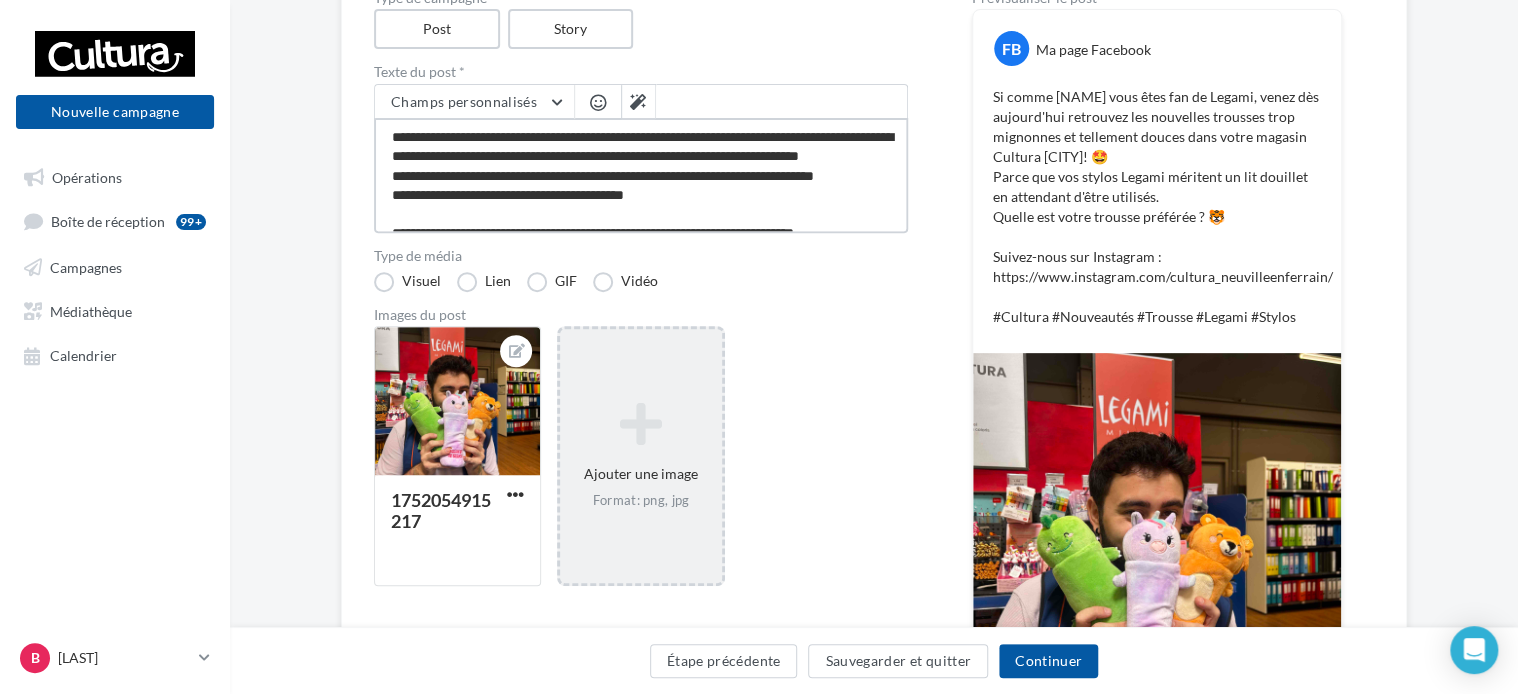 type on "**********" 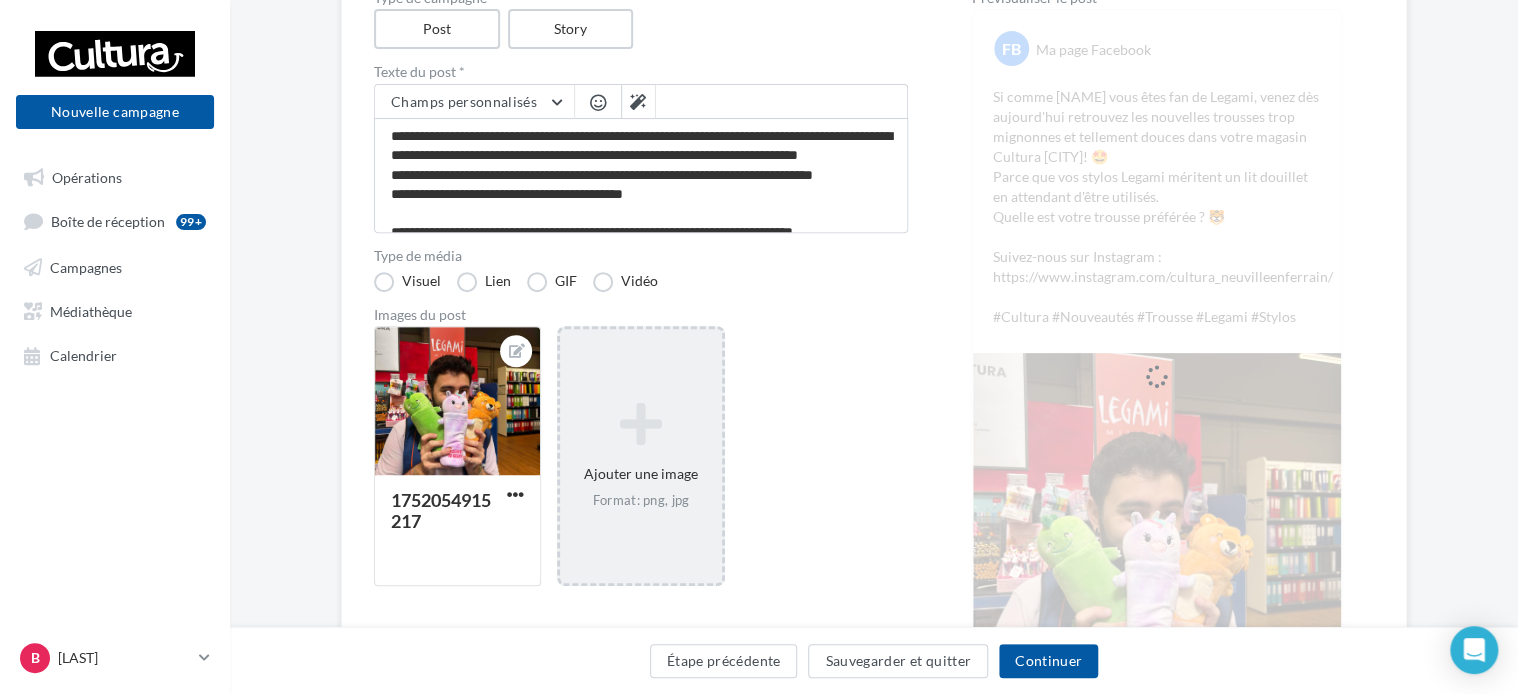 click at bounding box center (598, 102) 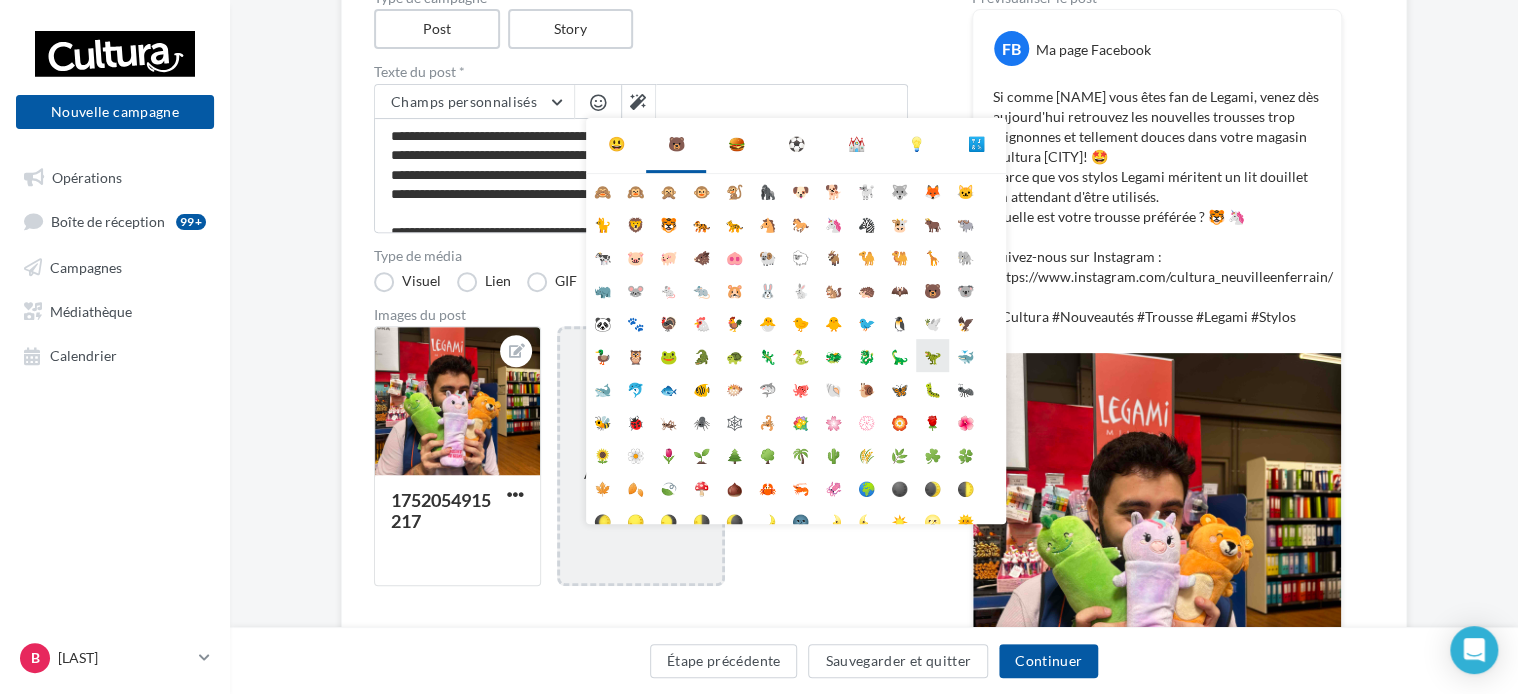 click on "🦖" at bounding box center (932, 355) 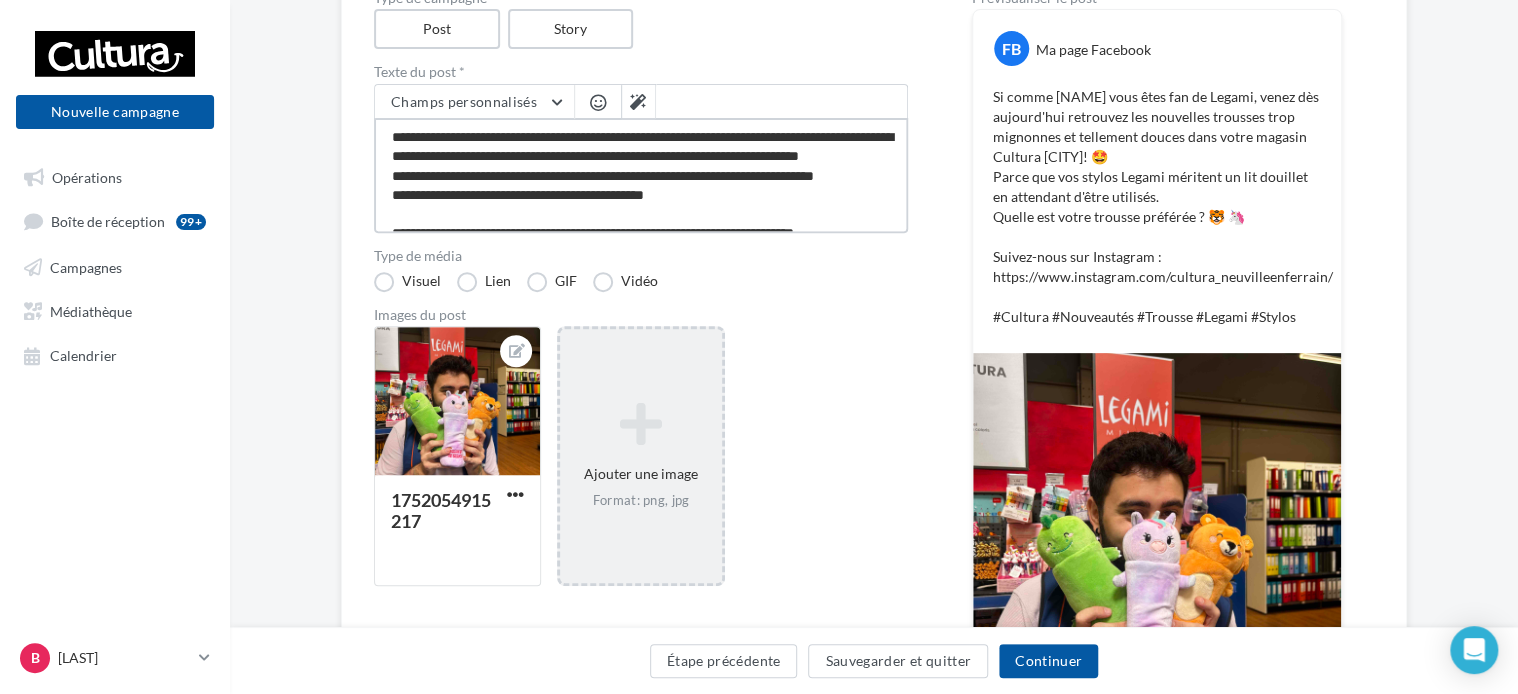 scroll, scrollTop: 96, scrollLeft: 0, axis: vertical 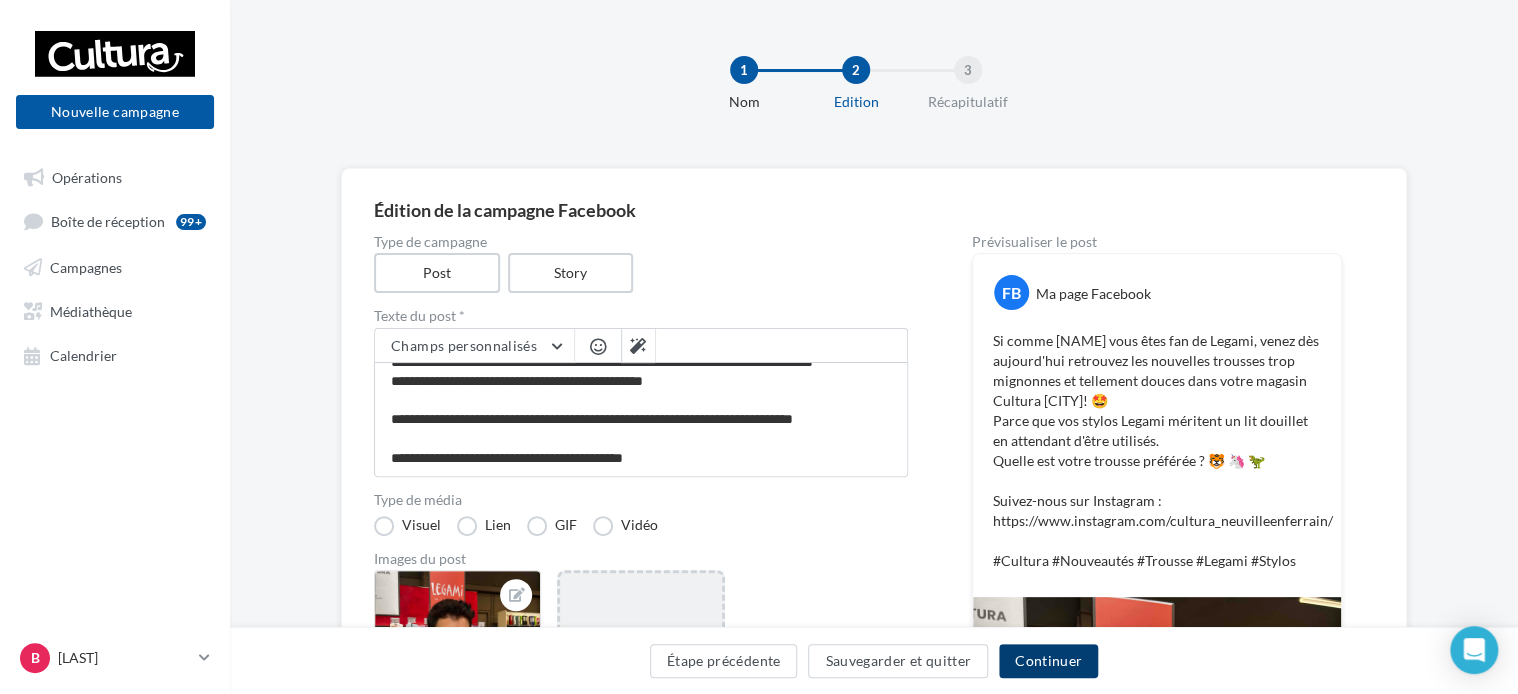 click on "Continuer" at bounding box center [1048, 661] 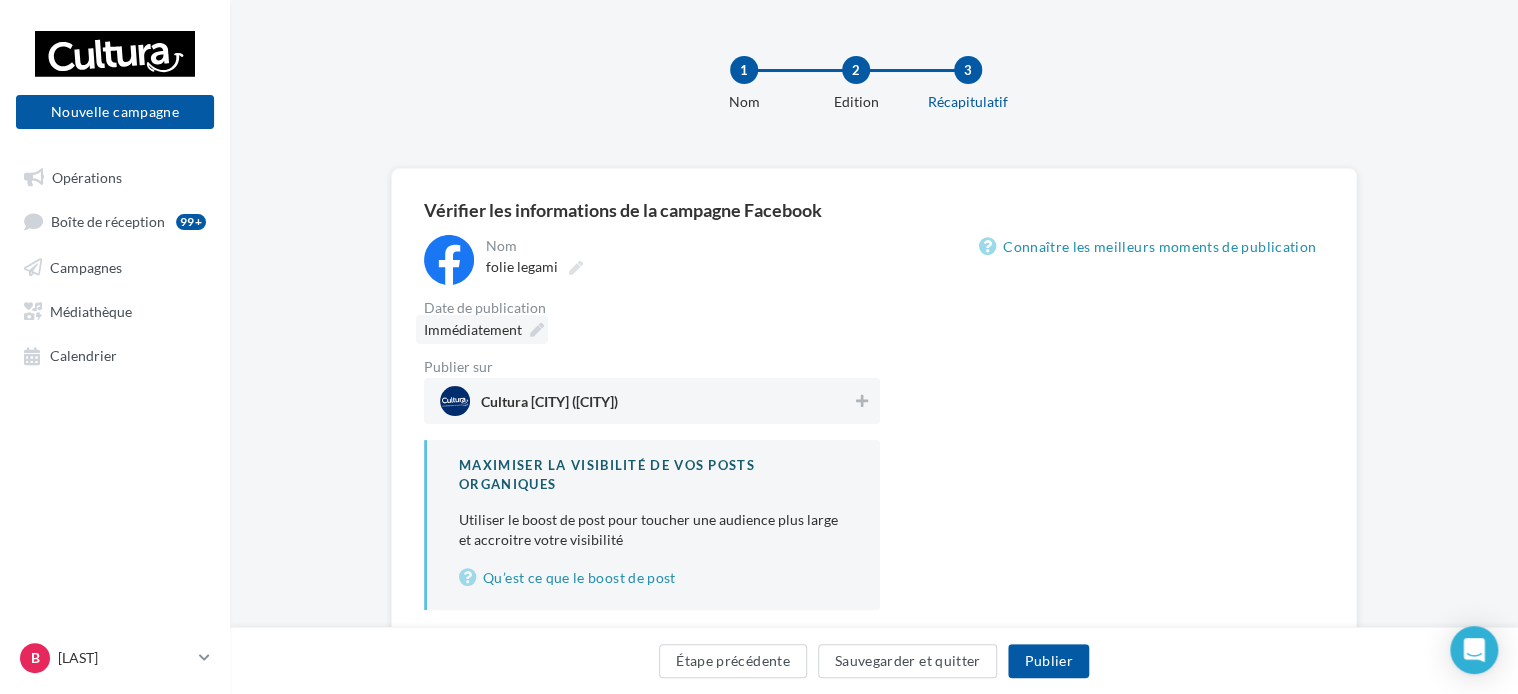 click on "Immédiatement" at bounding box center [473, 329] 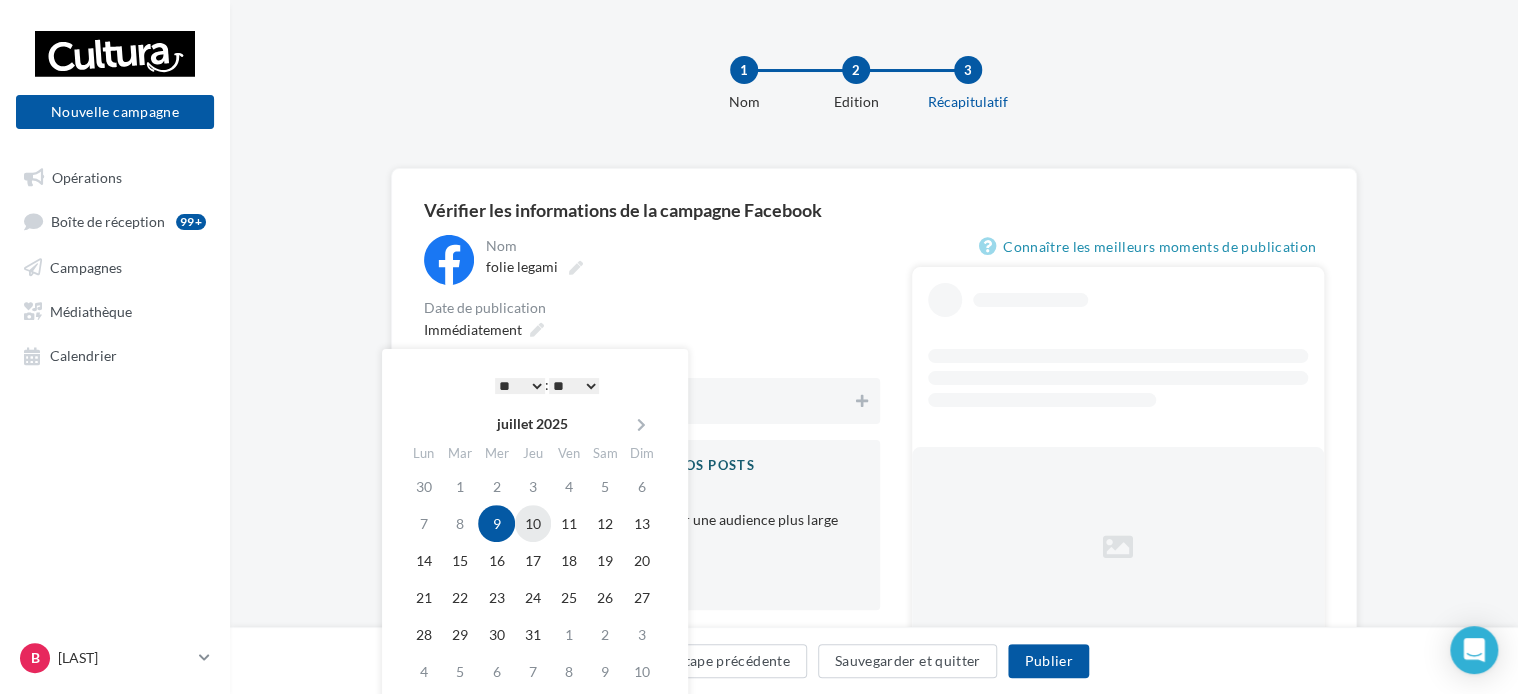 click on "10" at bounding box center [533, 523] 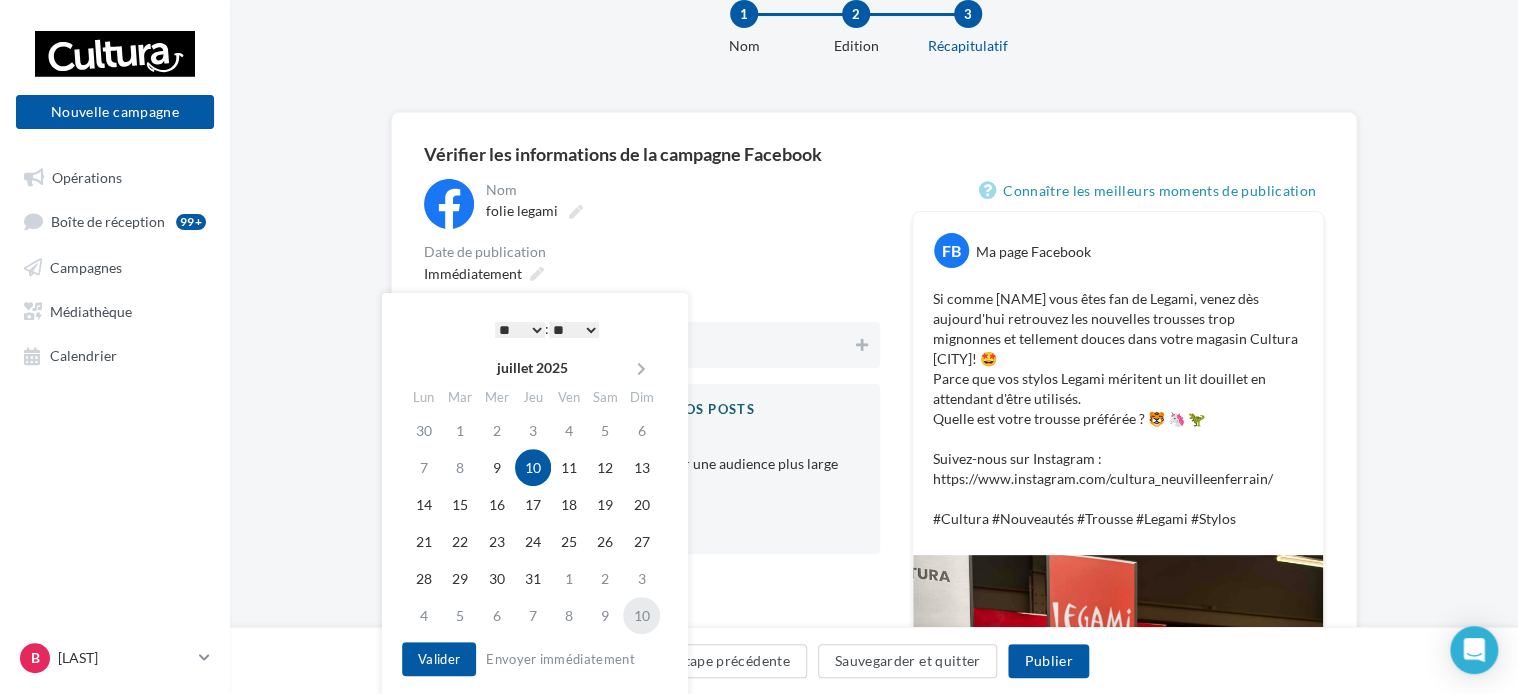 scroll, scrollTop: 100, scrollLeft: 0, axis: vertical 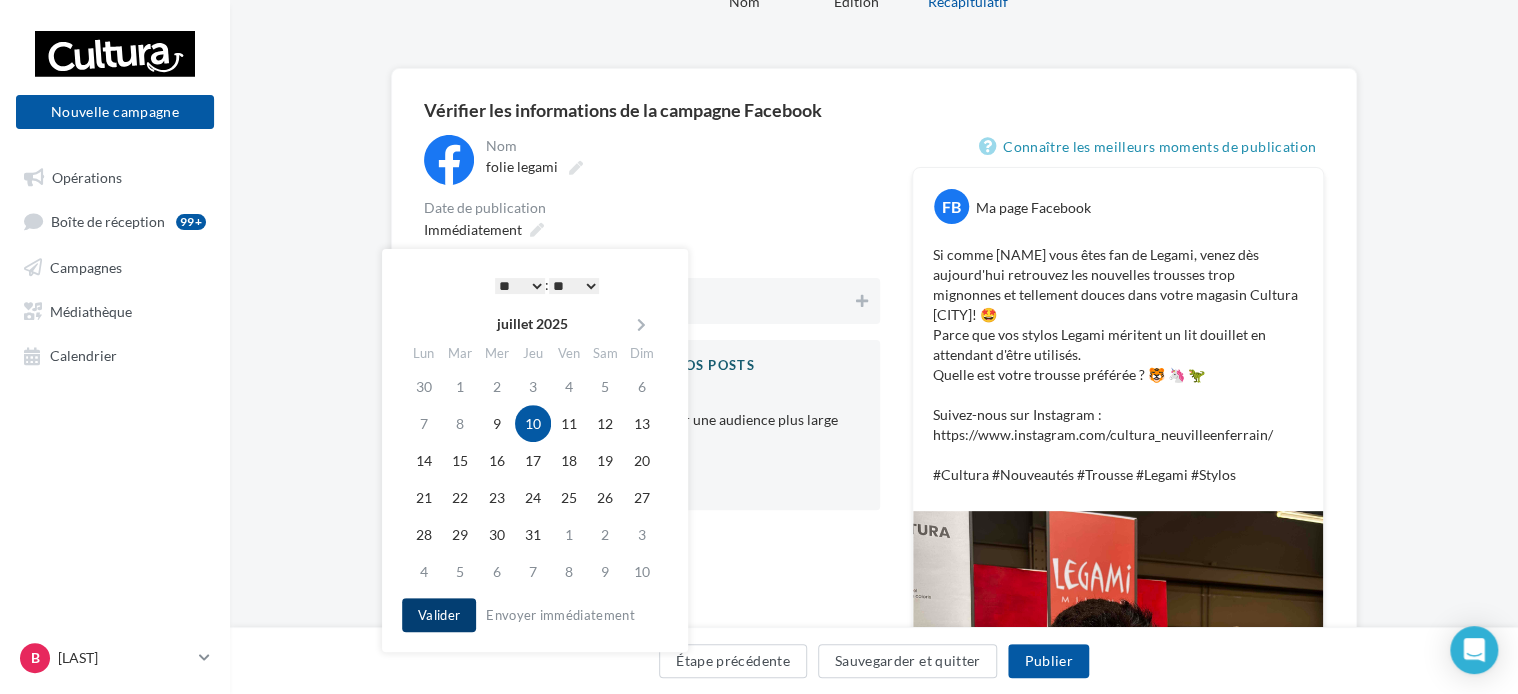click on "Valider" at bounding box center [439, 615] 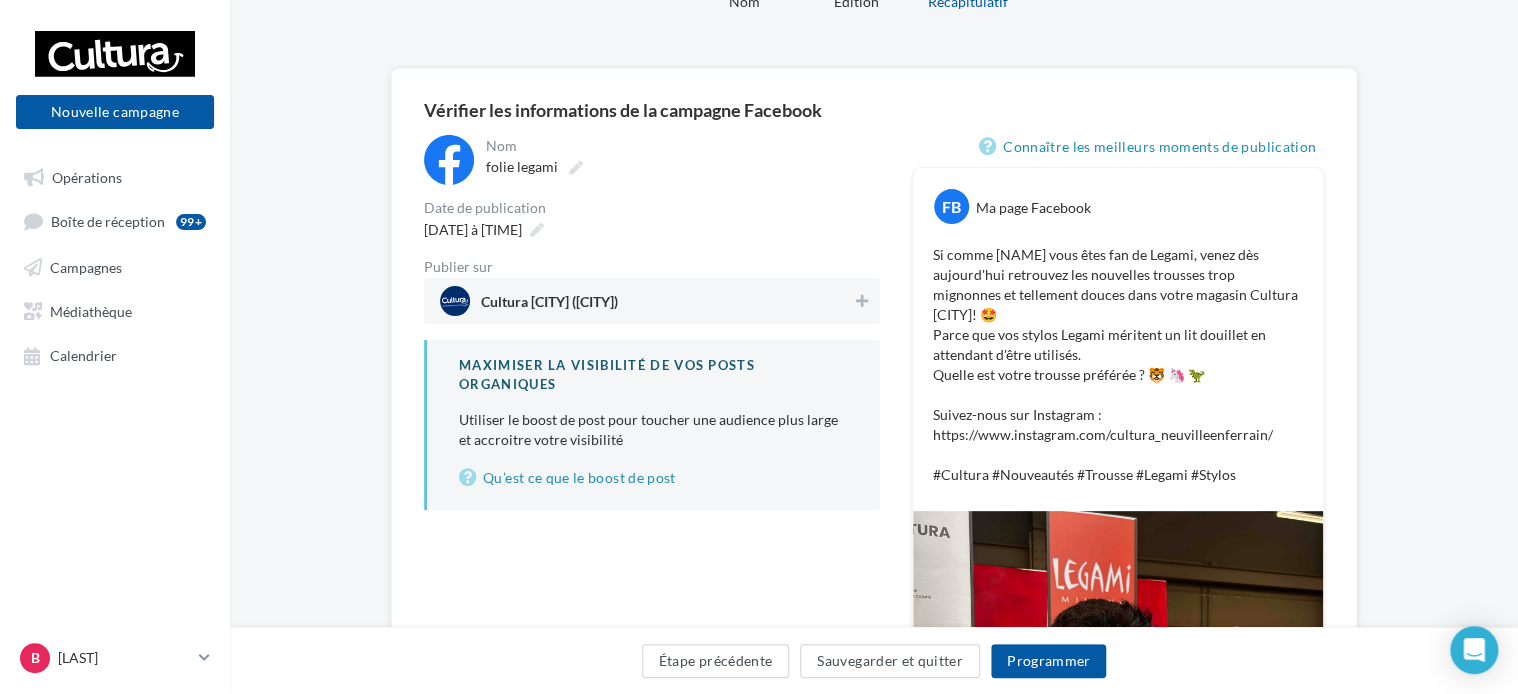 click on "Cultura [CITY] ([CITY])" at bounding box center (652, 301) 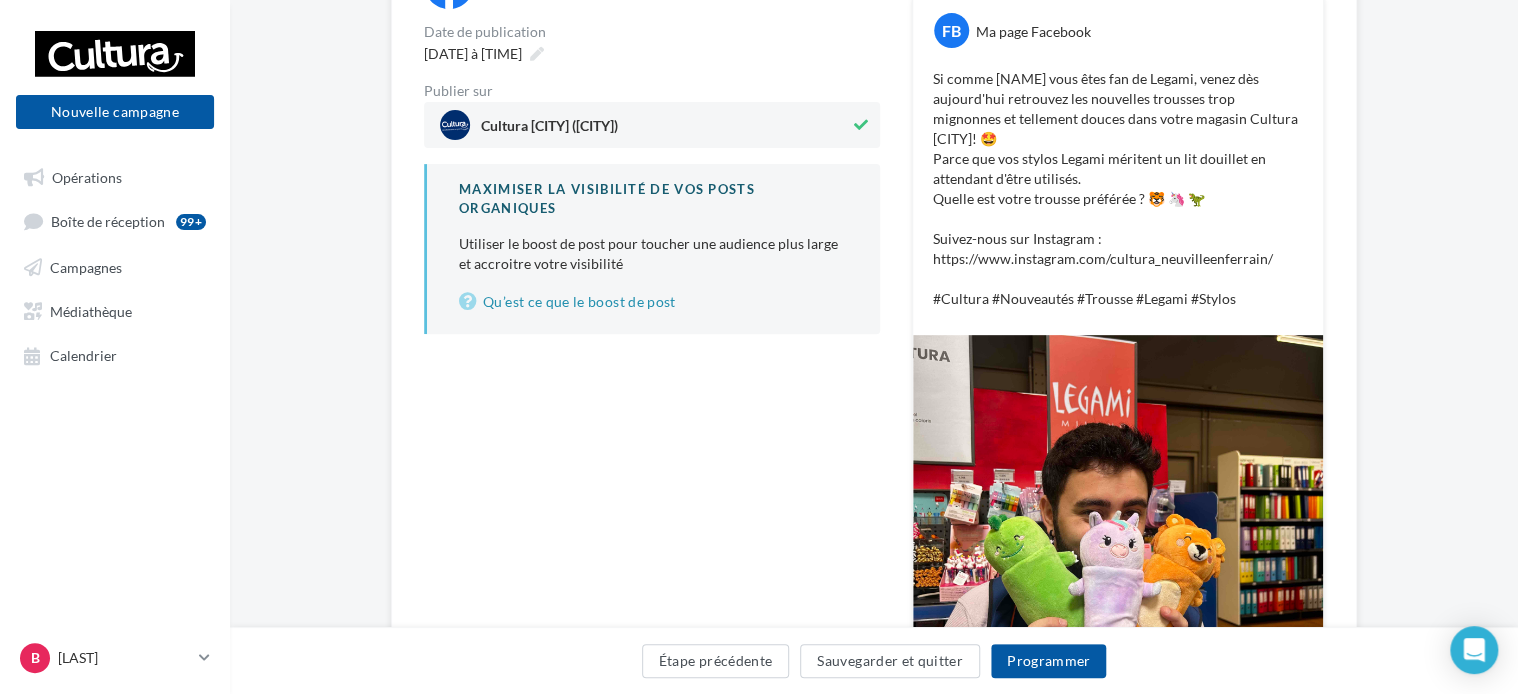 scroll, scrollTop: 300, scrollLeft: 0, axis: vertical 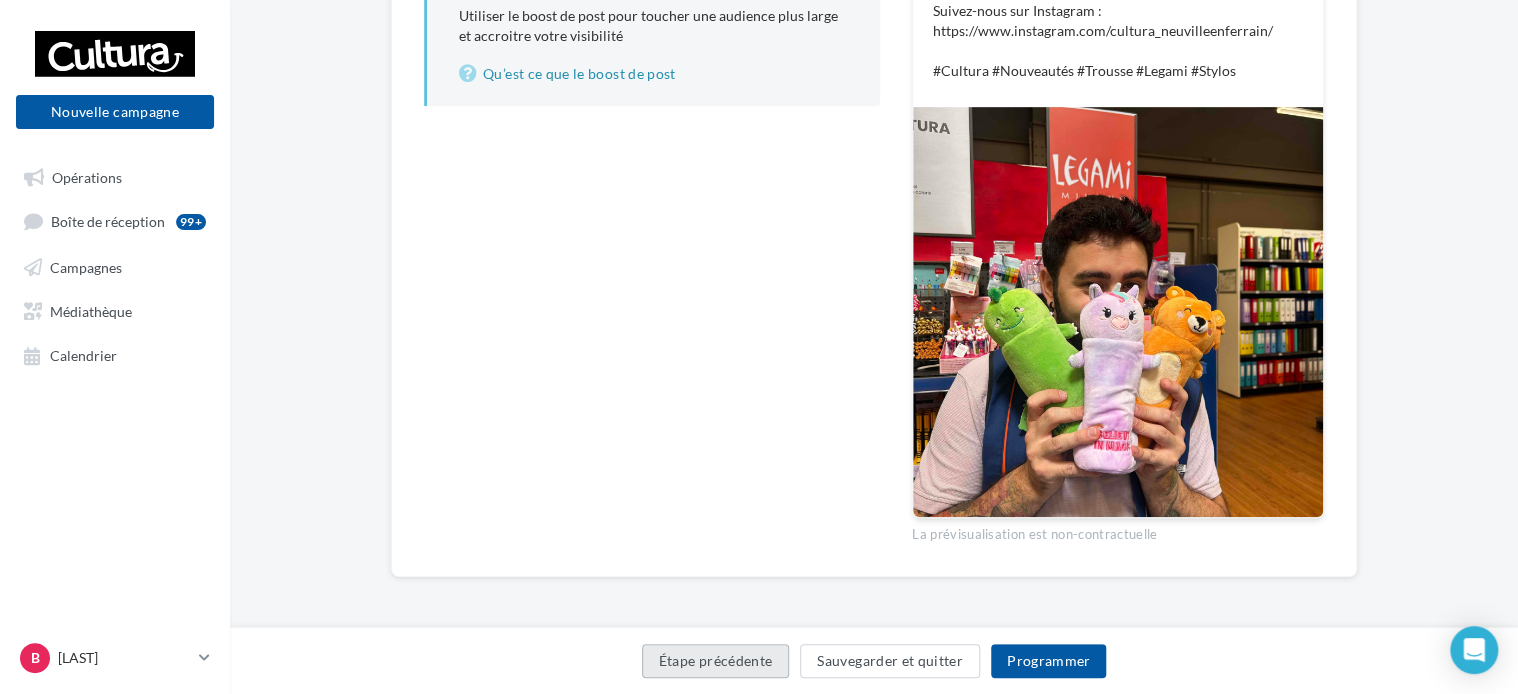 click on "Étape précédente" at bounding box center [716, 661] 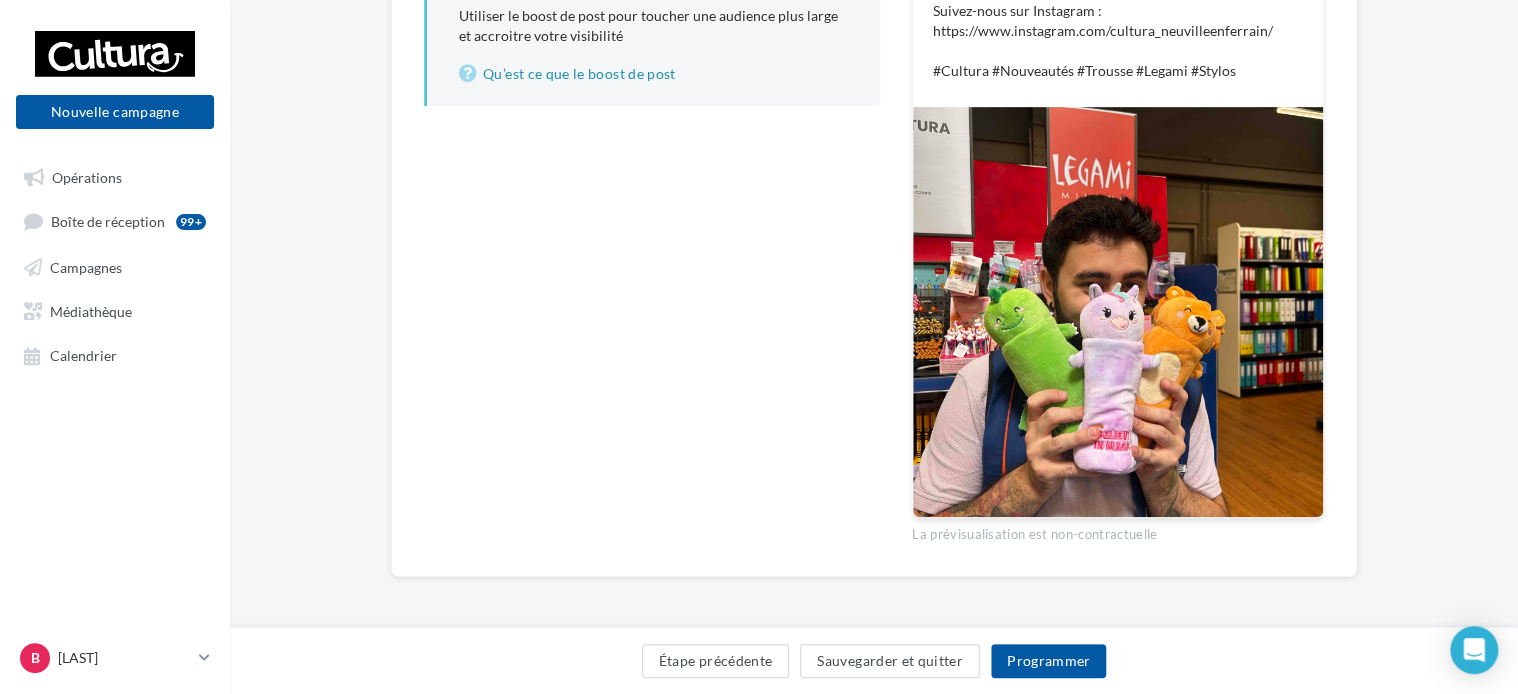 scroll, scrollTop: 200, scrollLeft: 0, axis: vertical 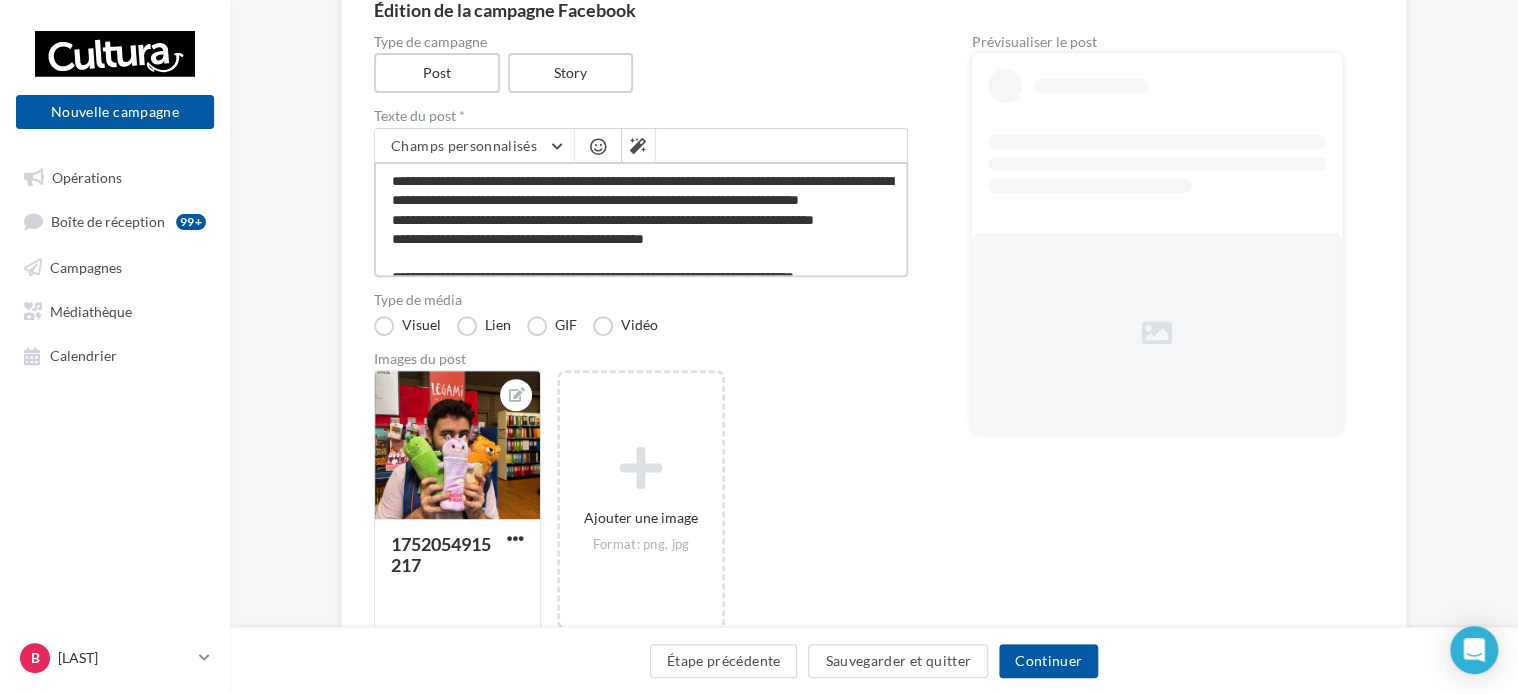 click on "**********" at bounding box center (641, 219) 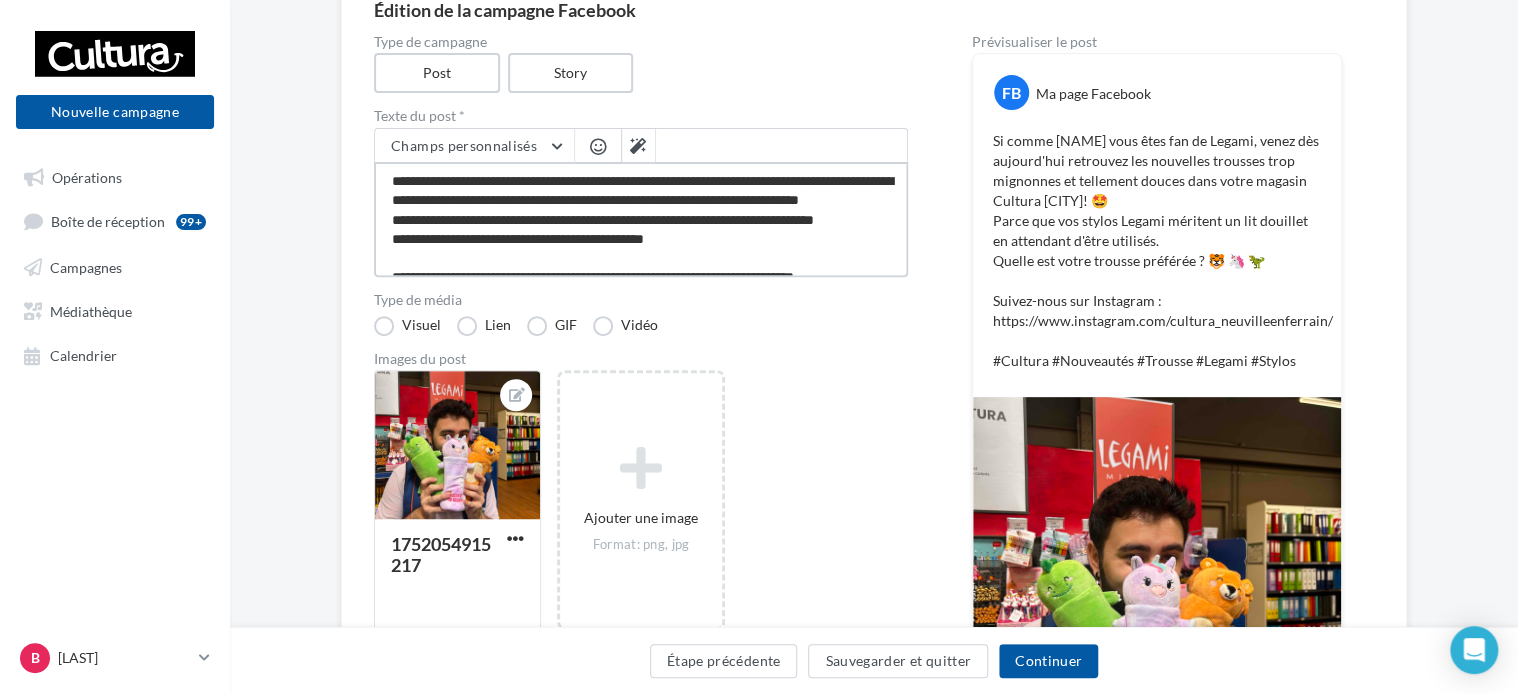 click on "**********" at bounding box center [641, 219] 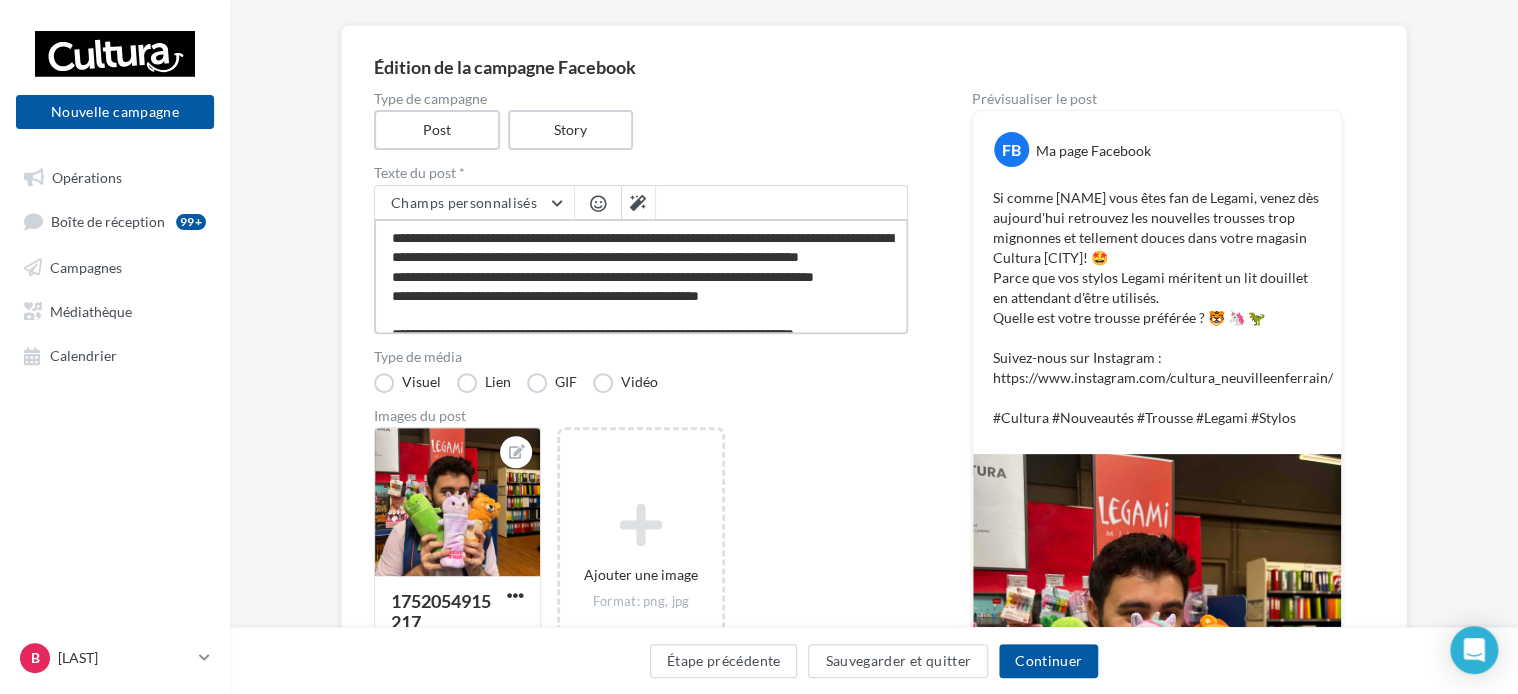 scroll, scrollTop: 64, scrollLeft: 0, axis: vertical 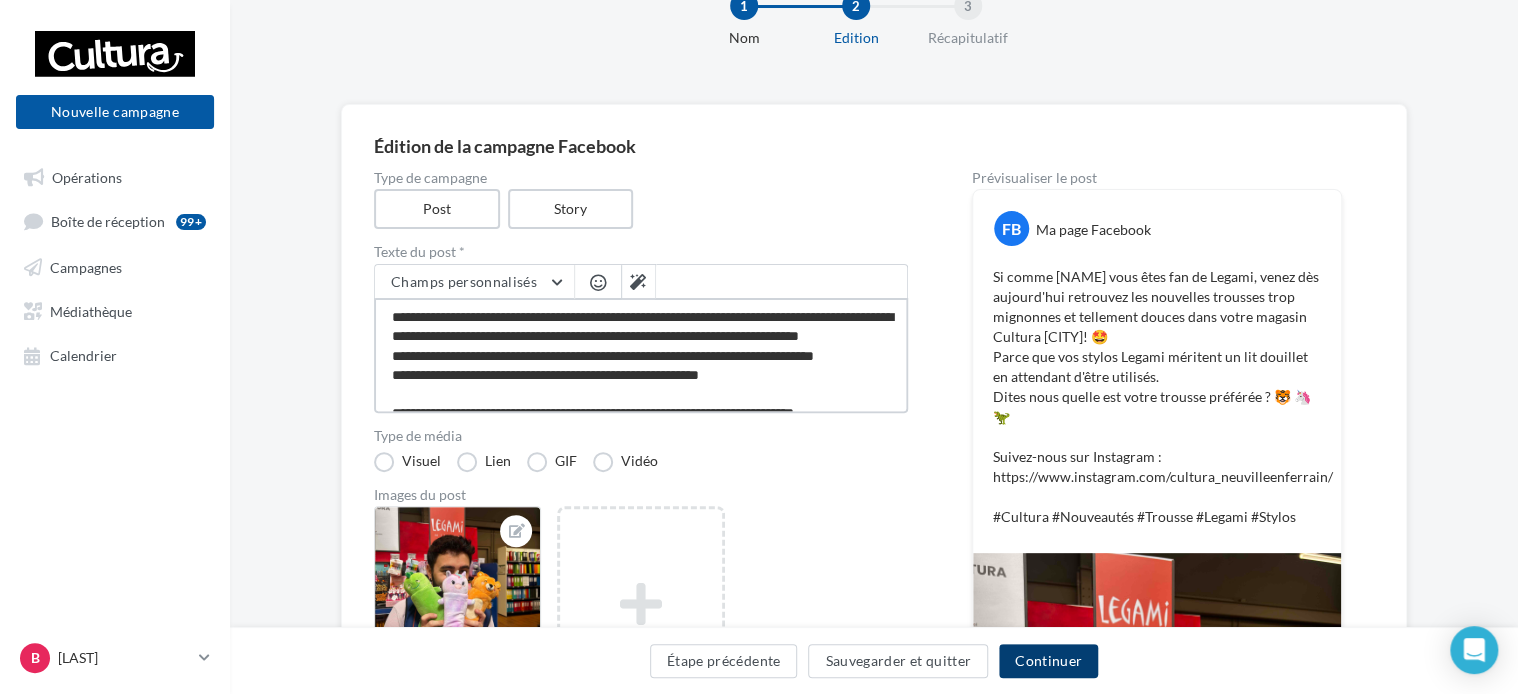 type on "**********" 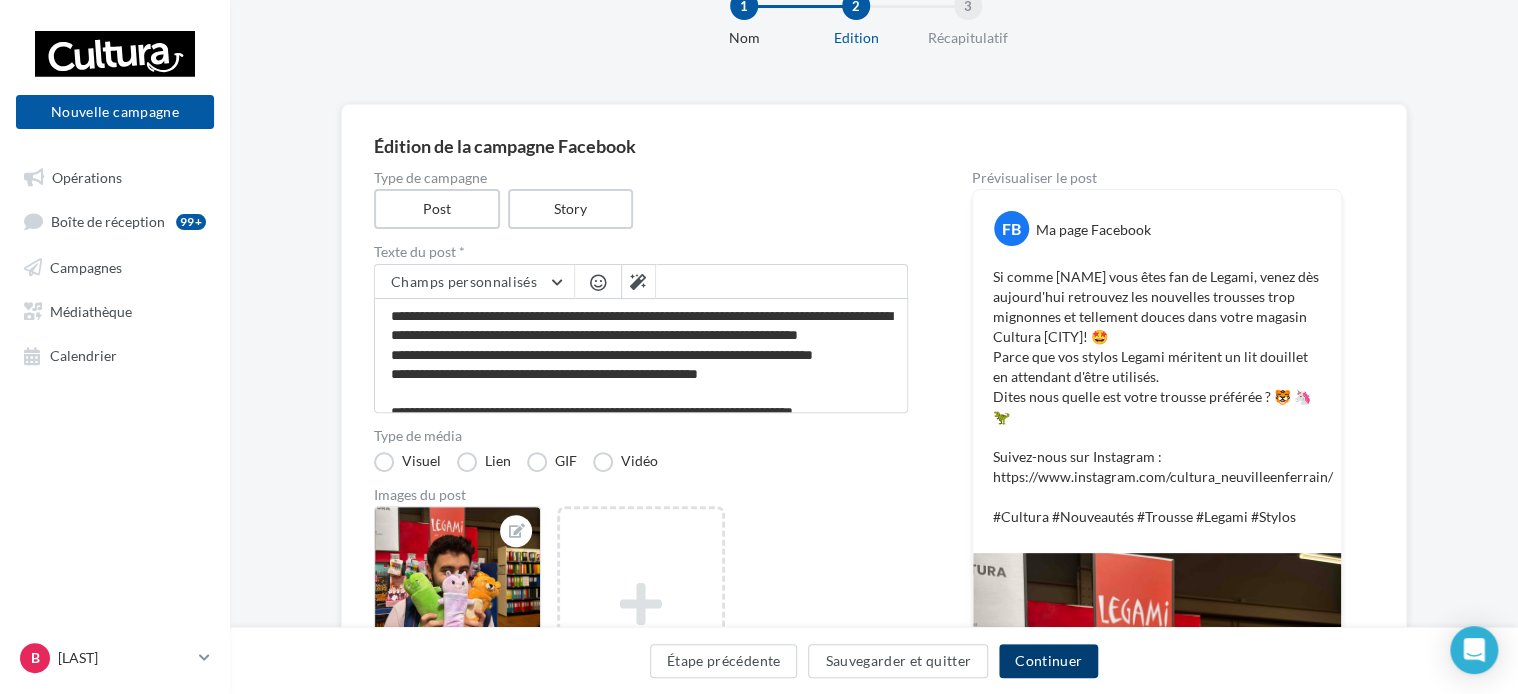 click on "Continuer" at bounding box center [1048, 661] 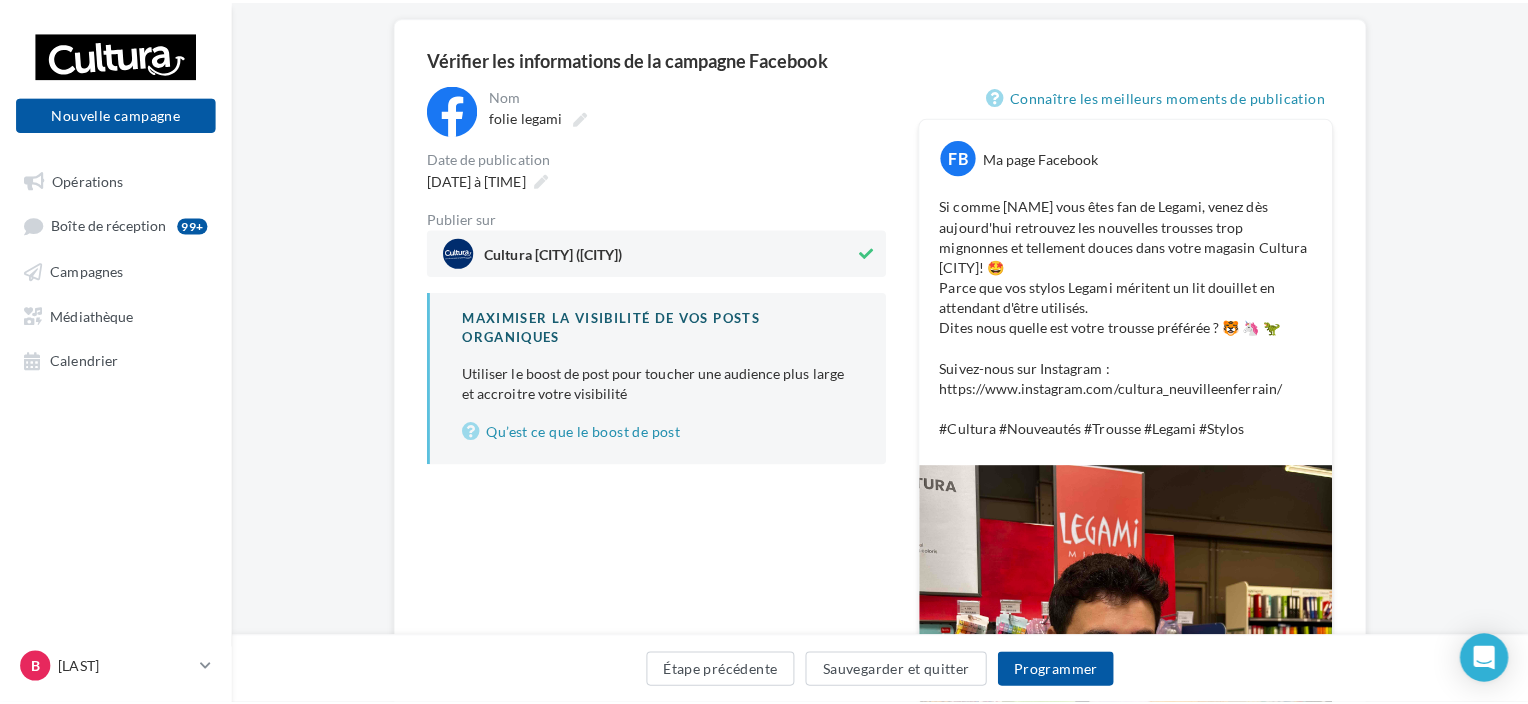 scroll, scrollTop: 104, scrollLeft: 0, axis: vertical 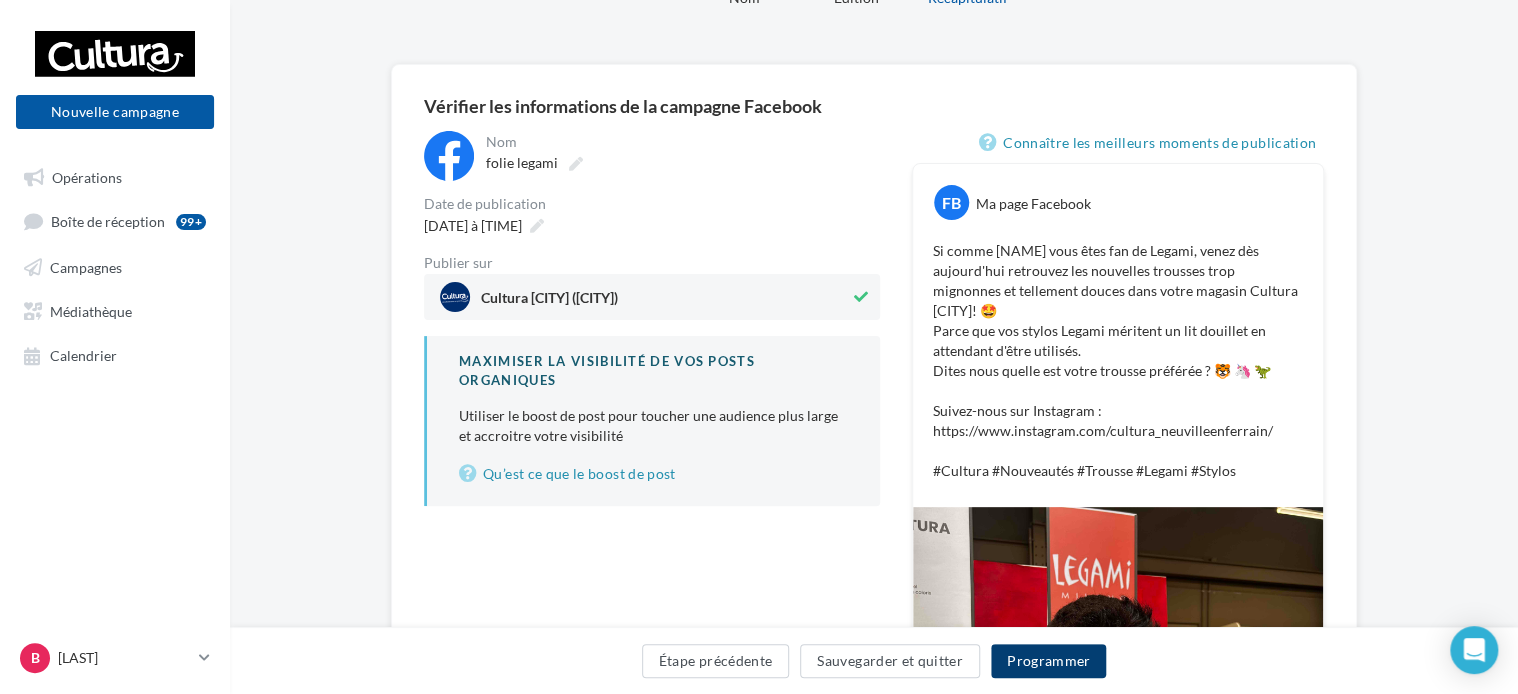 click on "Programmer" at bounding box center (1049, 661) 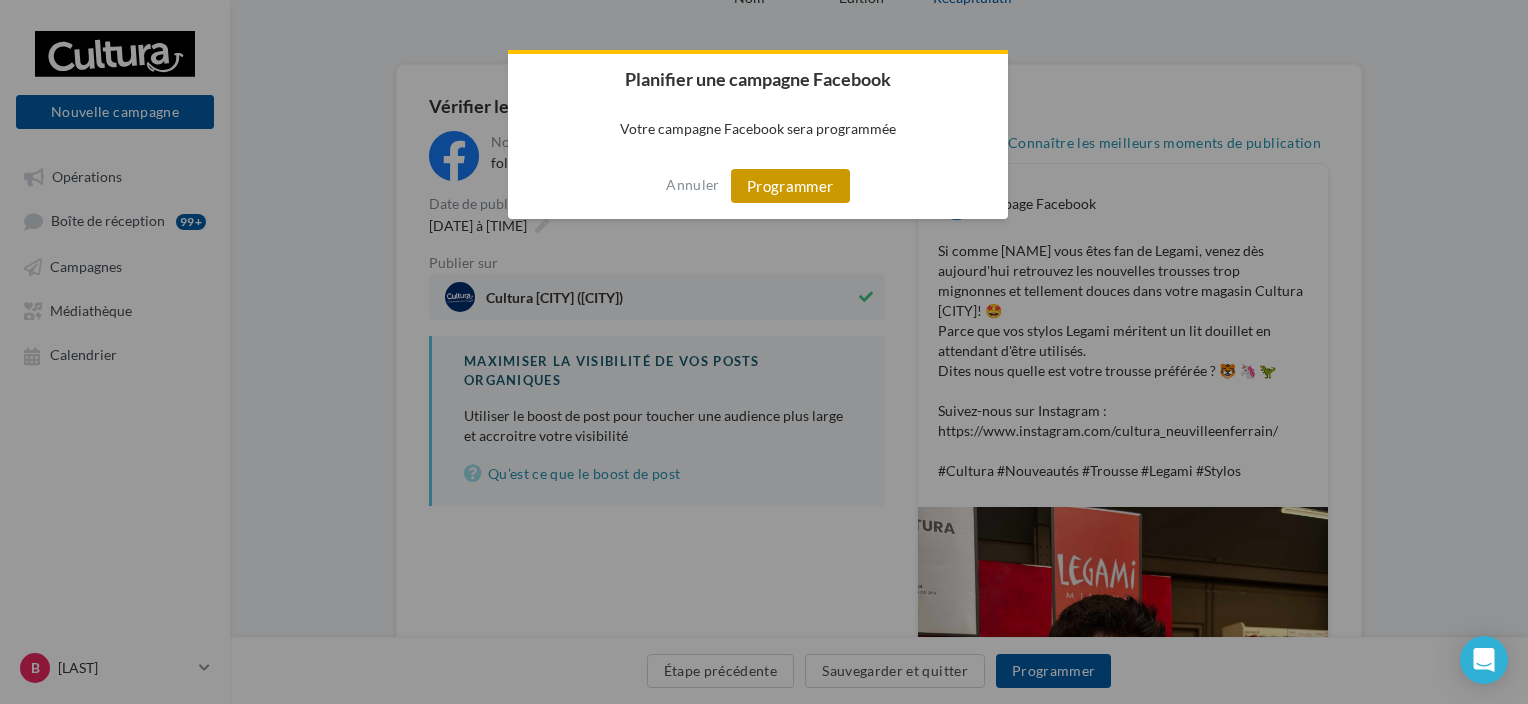 click on "Programmer" at bounding box center (790, 186) 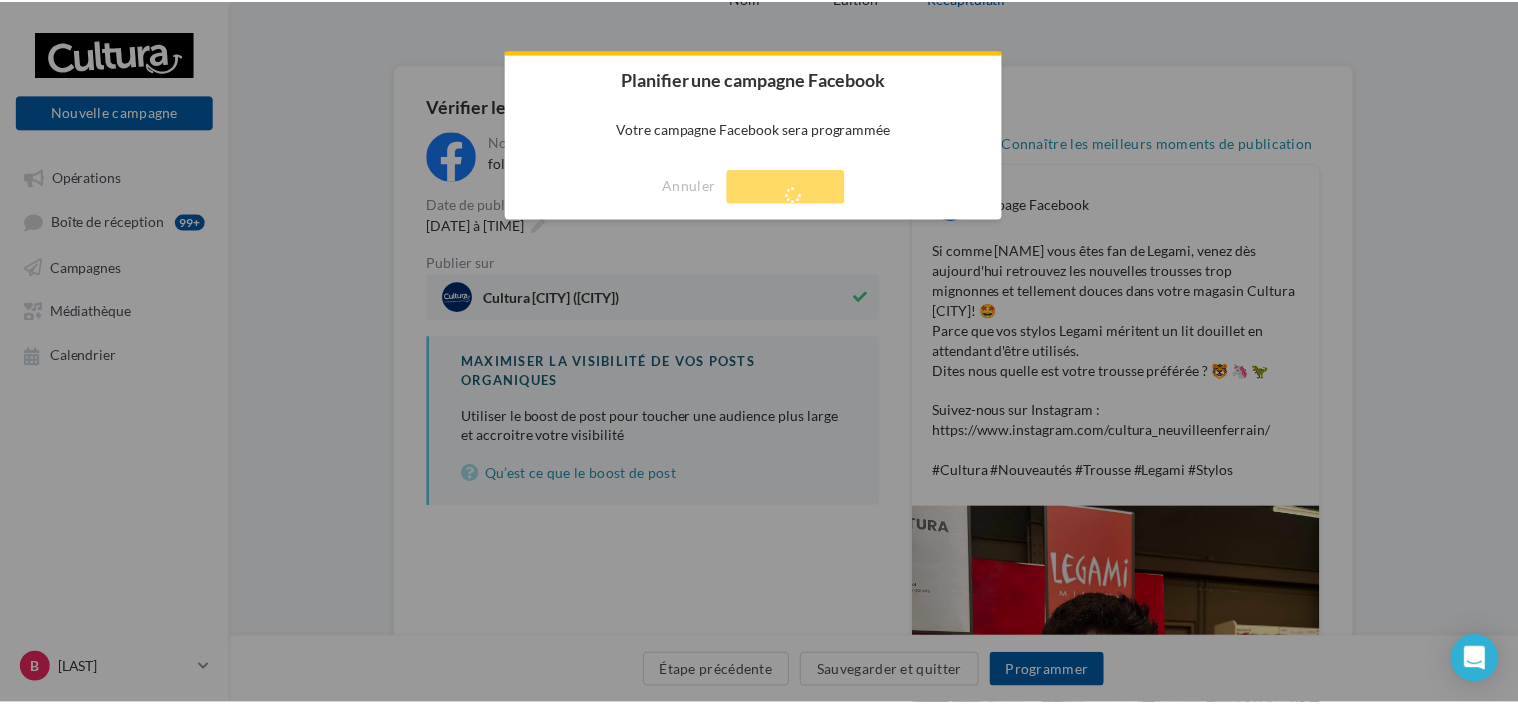 scroll, scrollTop: 32, scrollLeft: 0, axis: vertical 